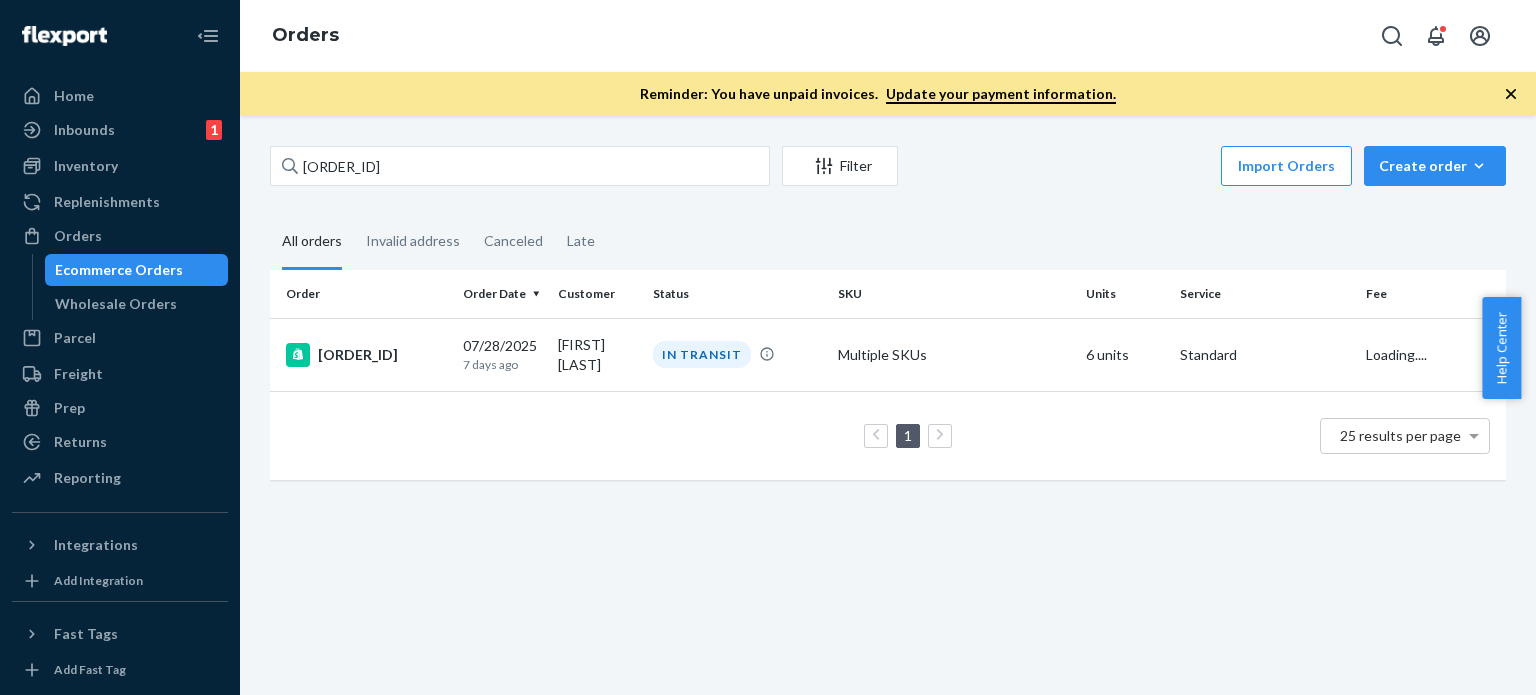 scroll, scrollTop: 0, scrollLeft: 0, axis: both 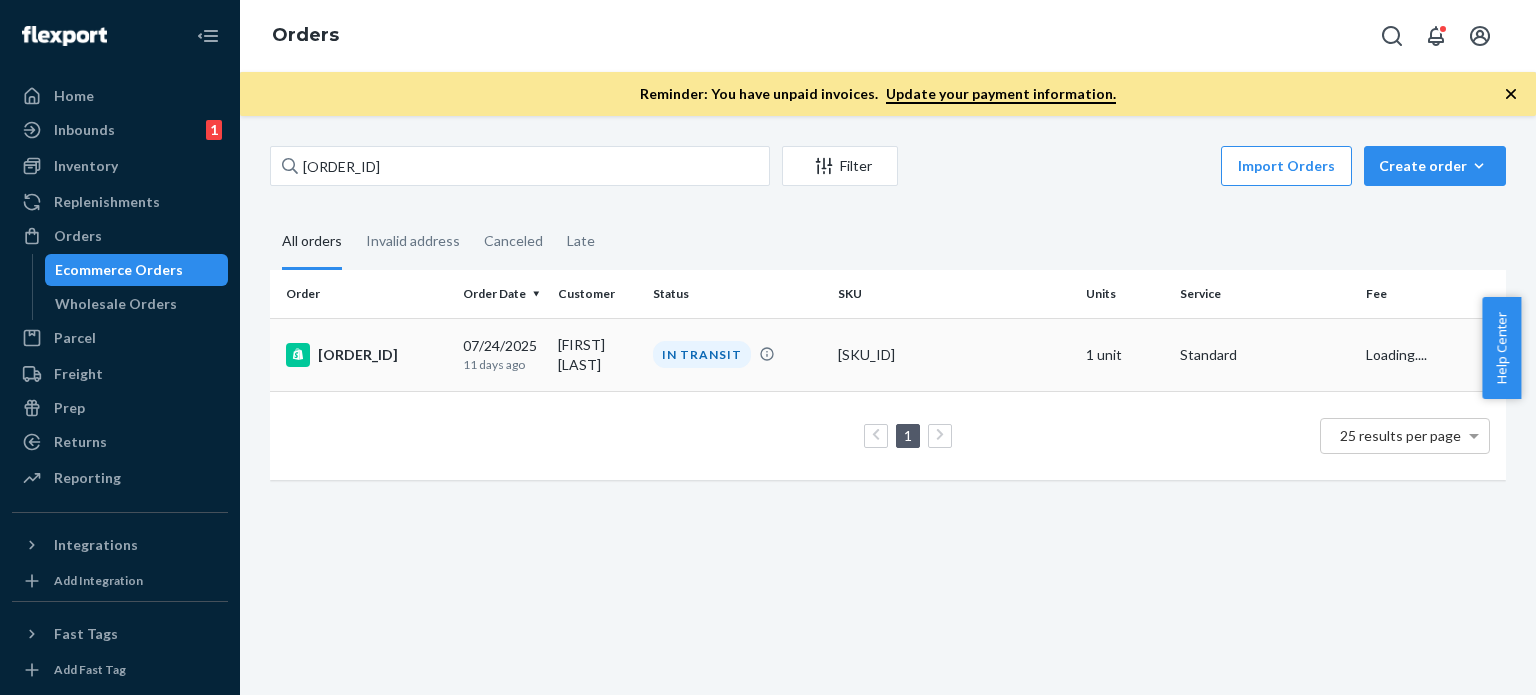 type on "[ORDER_ID]" 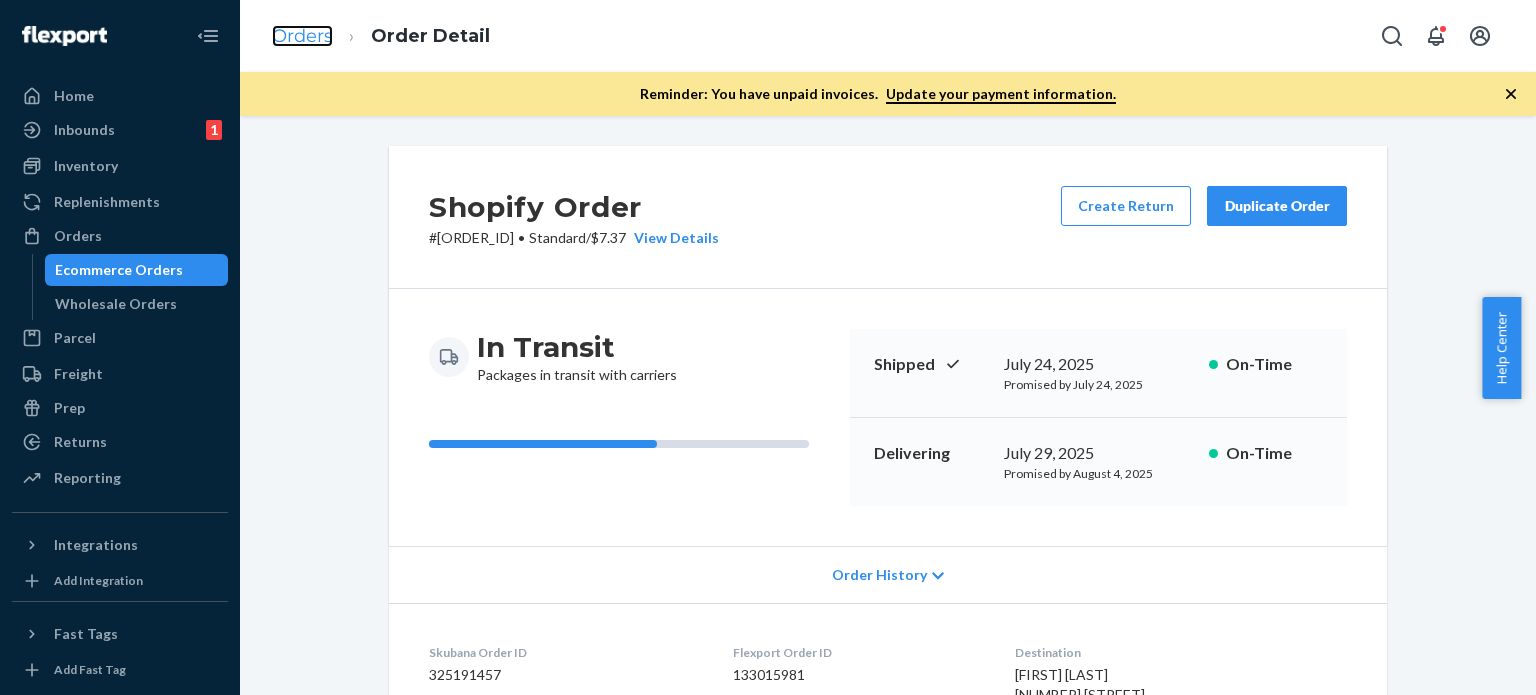 click on "Orders" at bounding box center [302, 36] 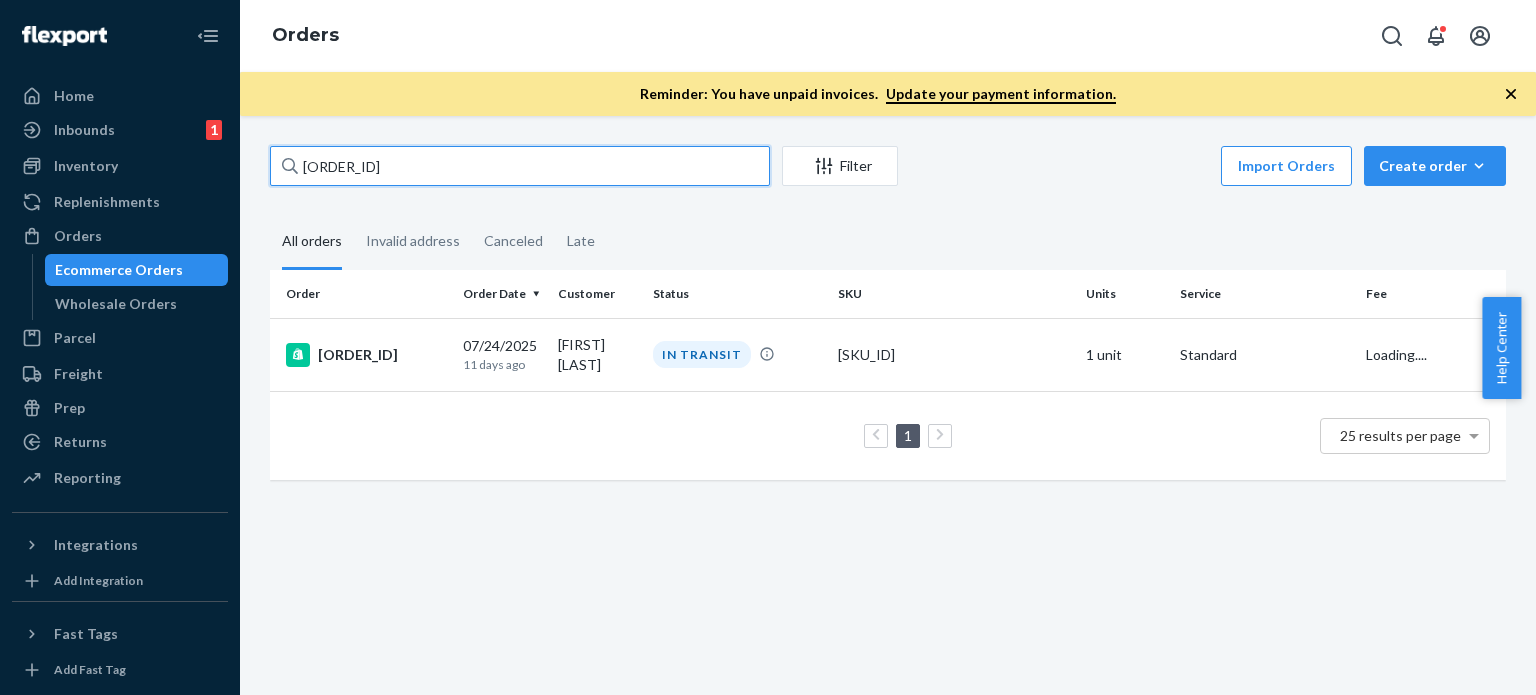 drag, startPoint x: 433, startPoint y: 152, endPoint x: 292, endPoint y: 159, distance: 141.17365 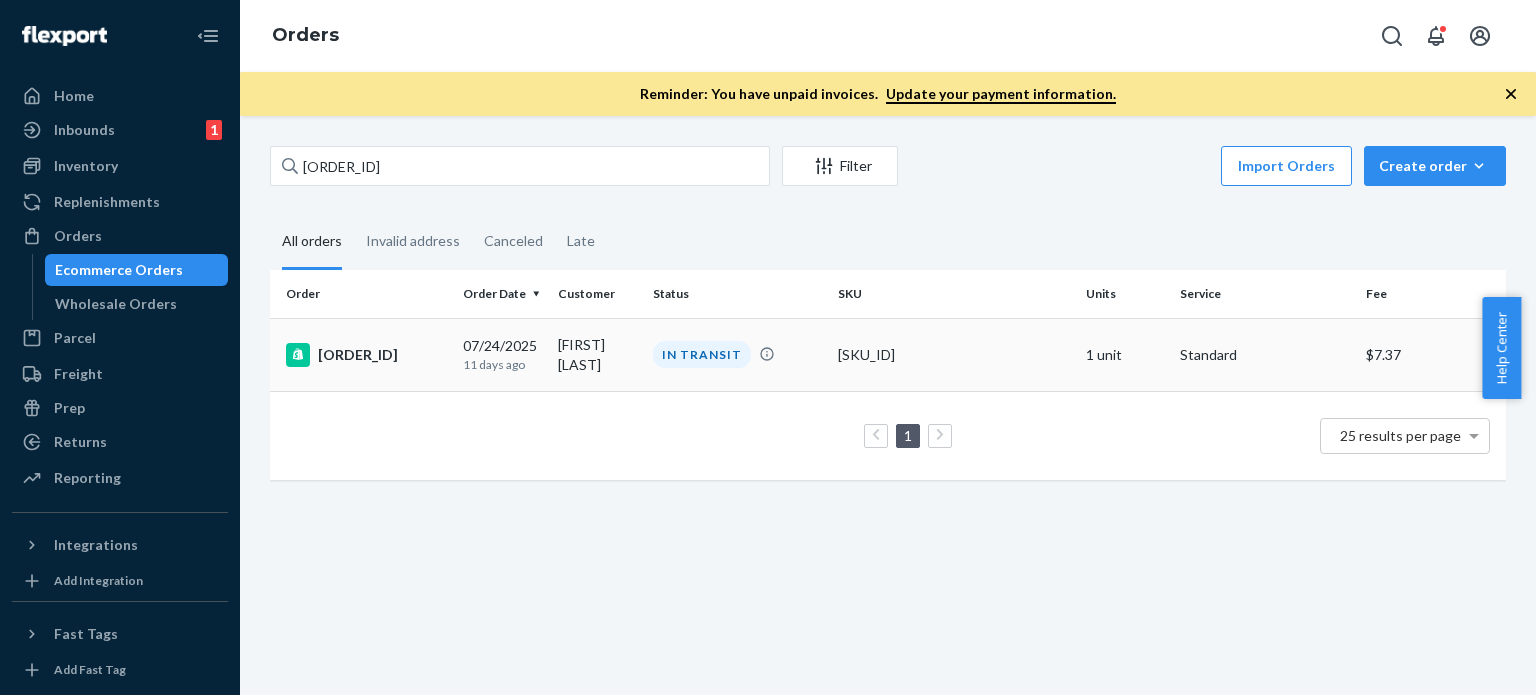 click on "[FIRST] [LAST]" at bounding box center [597, 354] 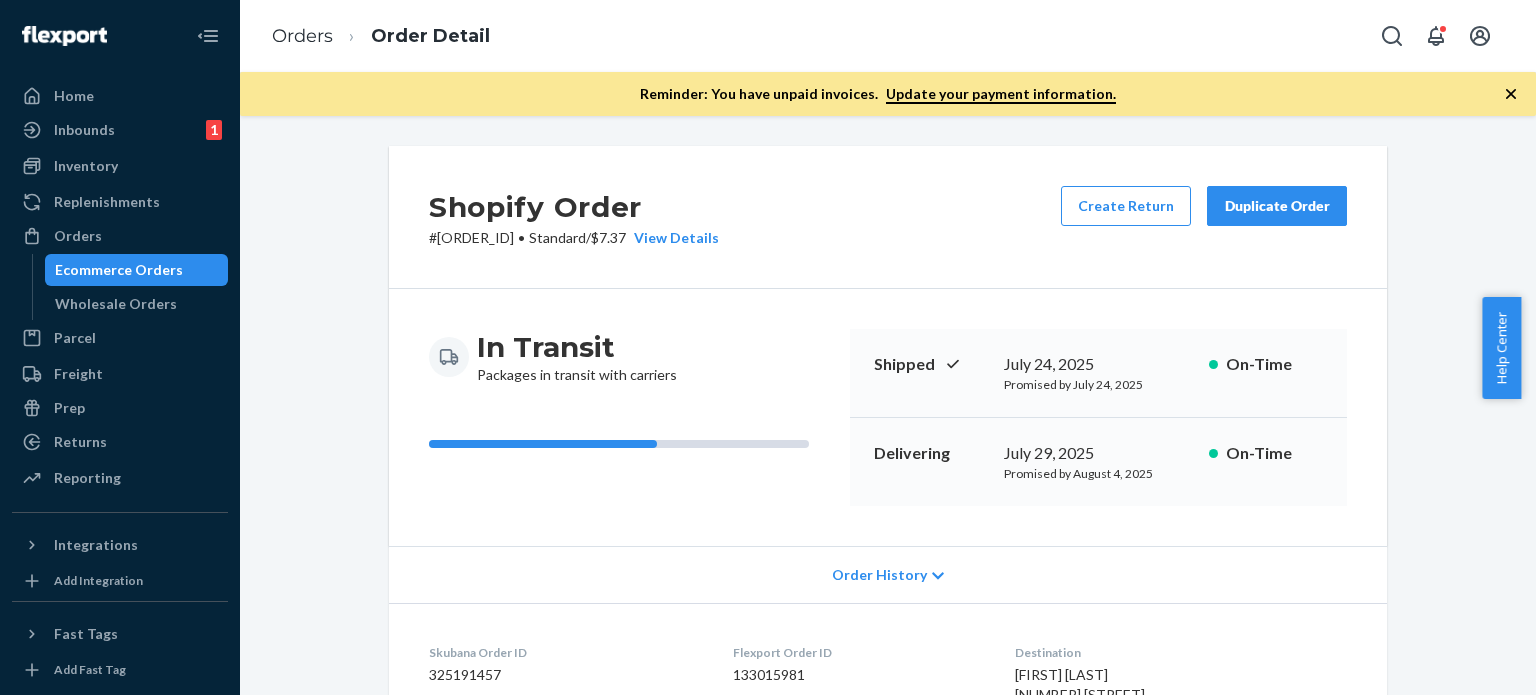 click on "In Transit" at bounding box center [577, 347] 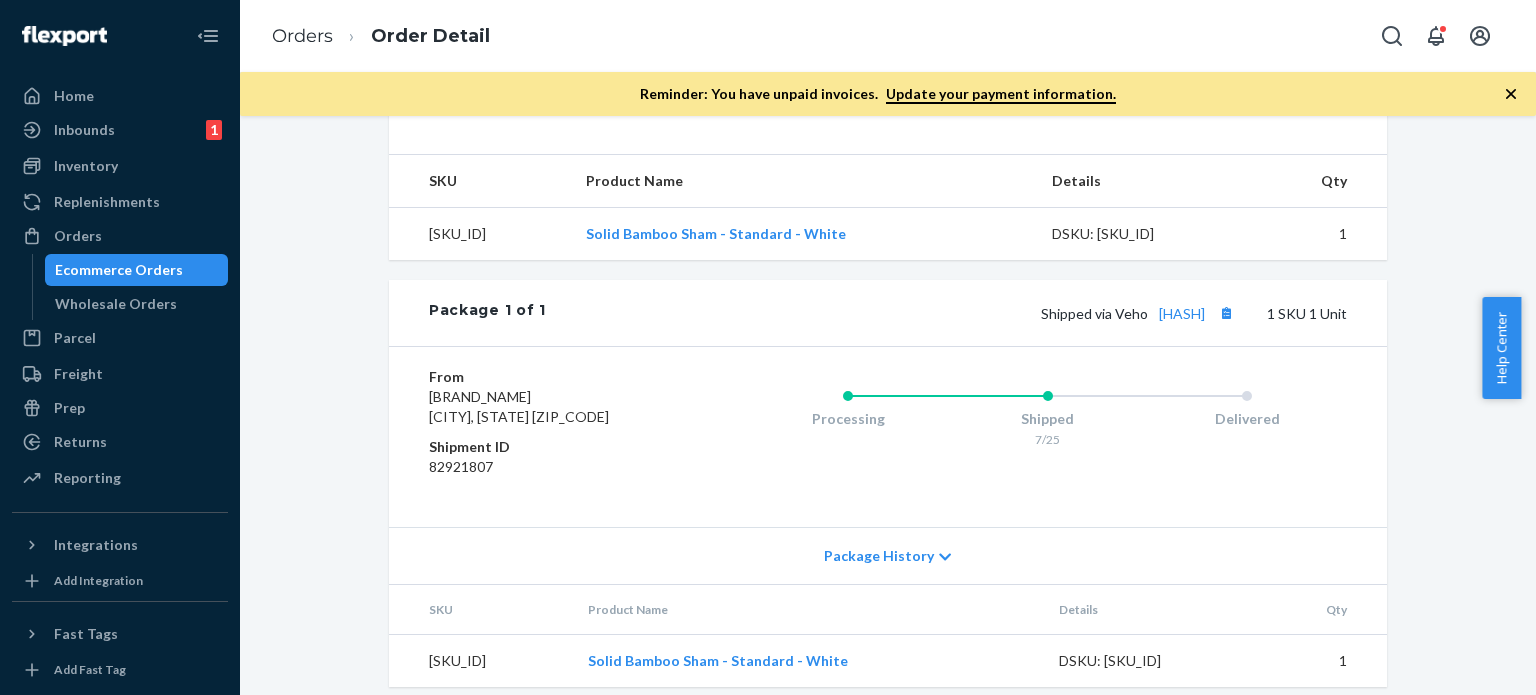 scroll, scrollTop: 746, scrollLeft: 0, axis: vertical 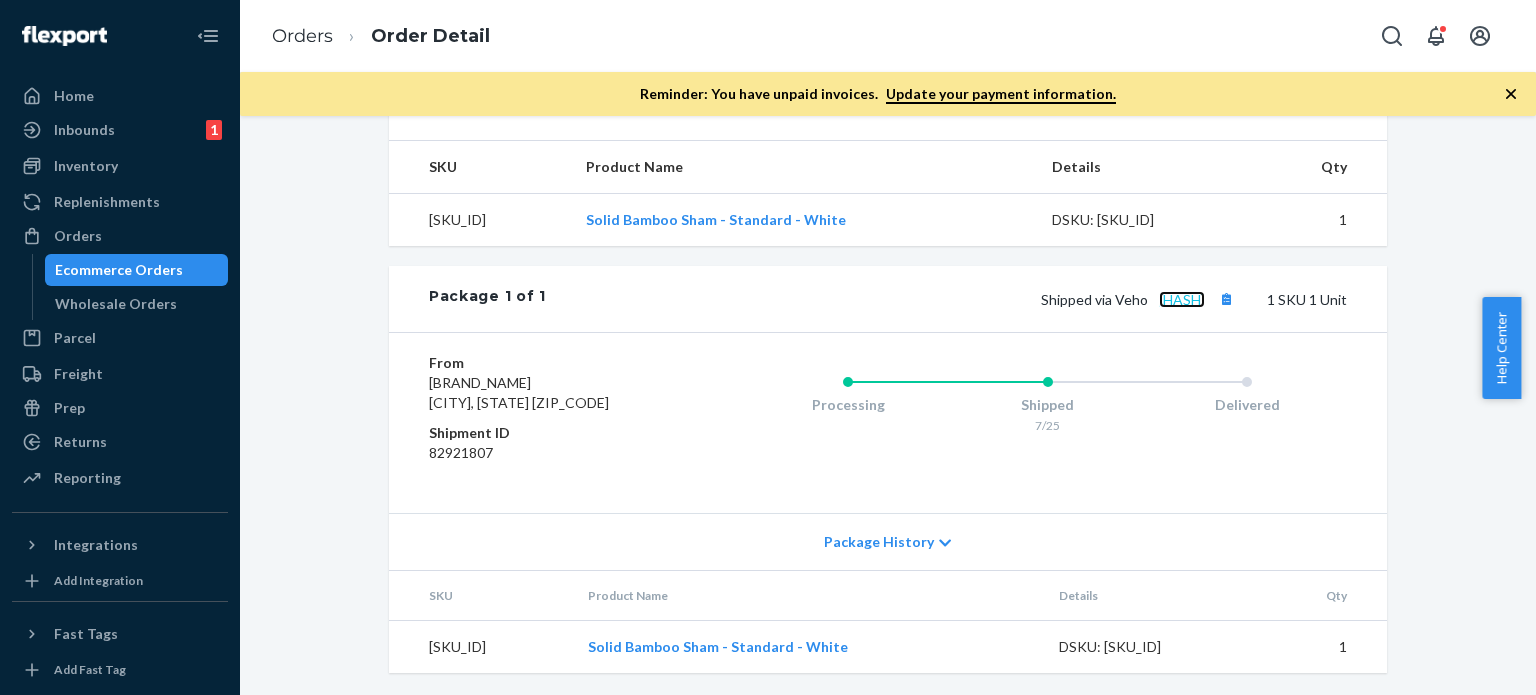 click on "[HASH]" at bounding box center [1182, 299] 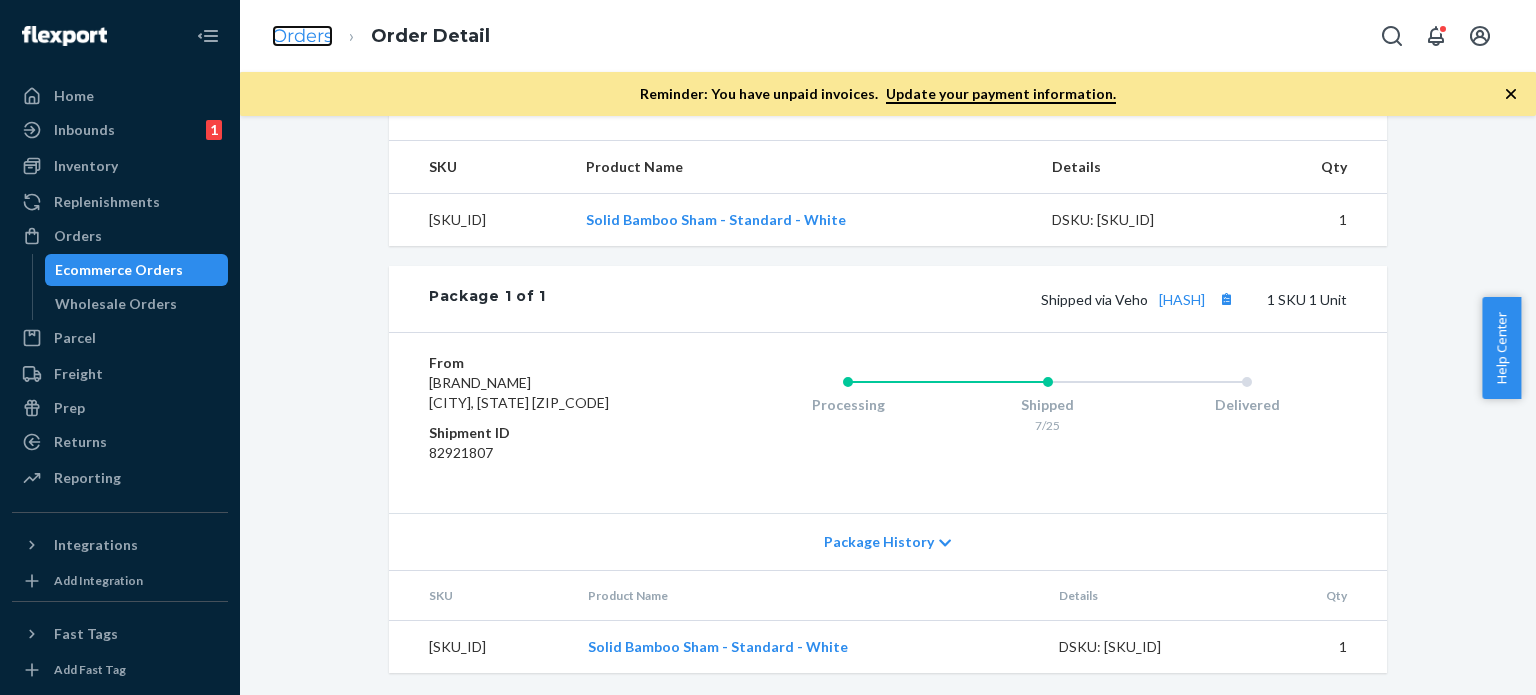 click on "Orders" at bounding box center (302, 36) 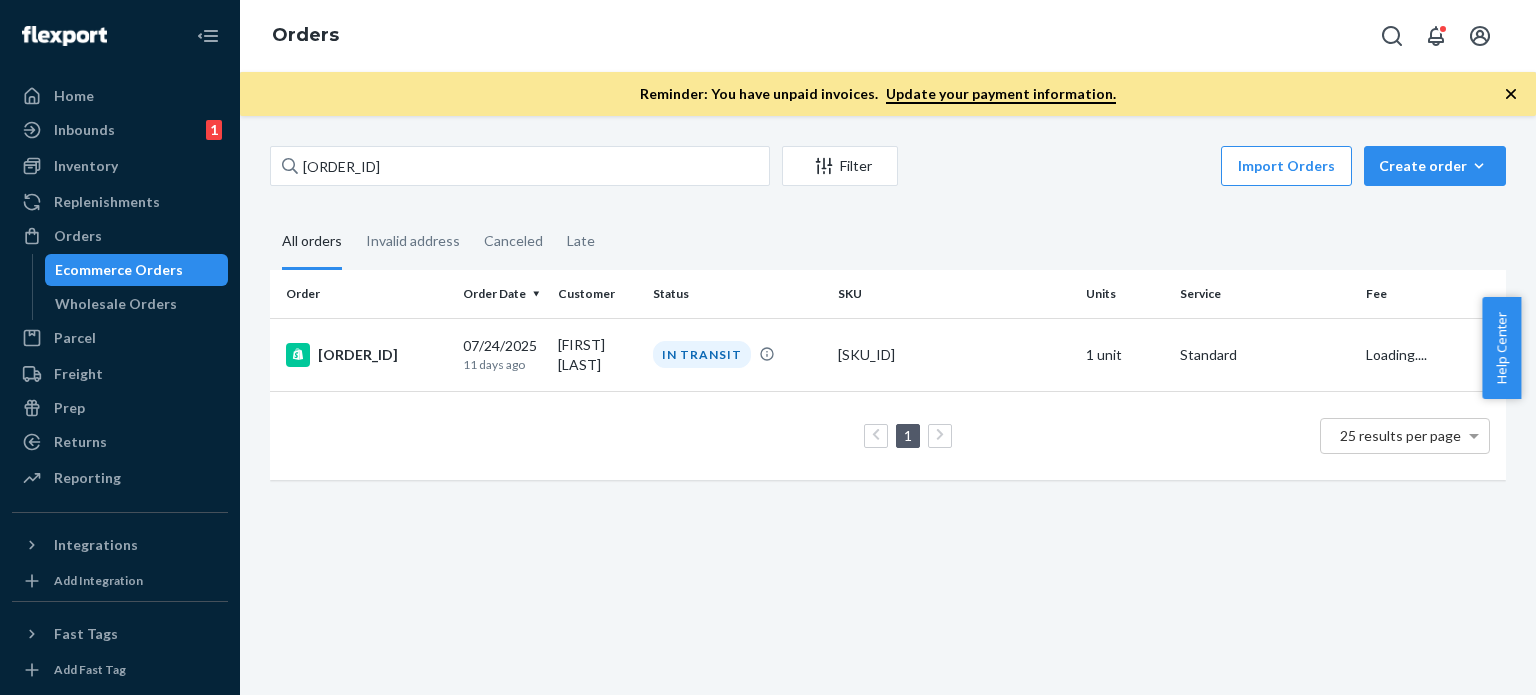 scroll, scrollTop: 0, scrollLeft: 0, axis: both 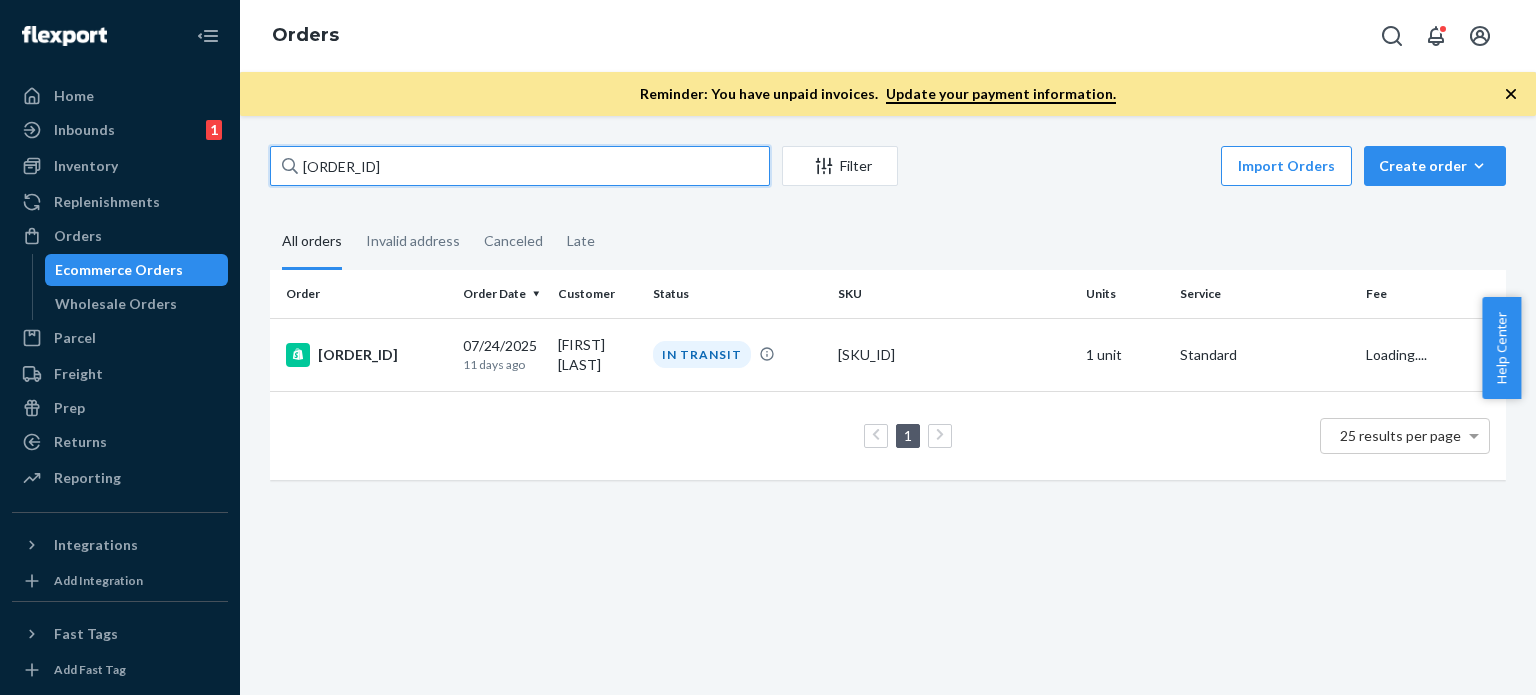 drag, startPoint x: 325, startPoint y: 171, endPoint x: 414, endPoint y: 162, distance: 89.453896 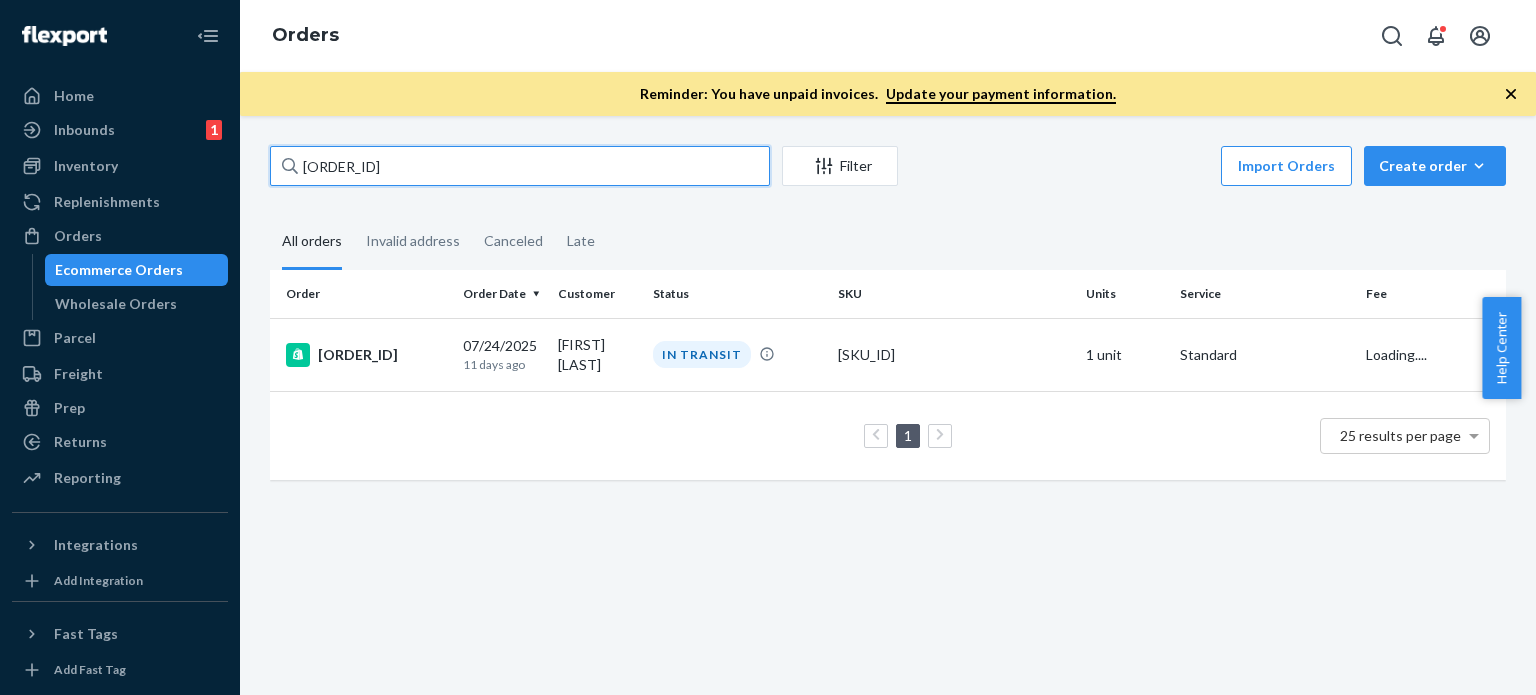 click on "[ORDER_ID]" at bounding box center (520, 166) 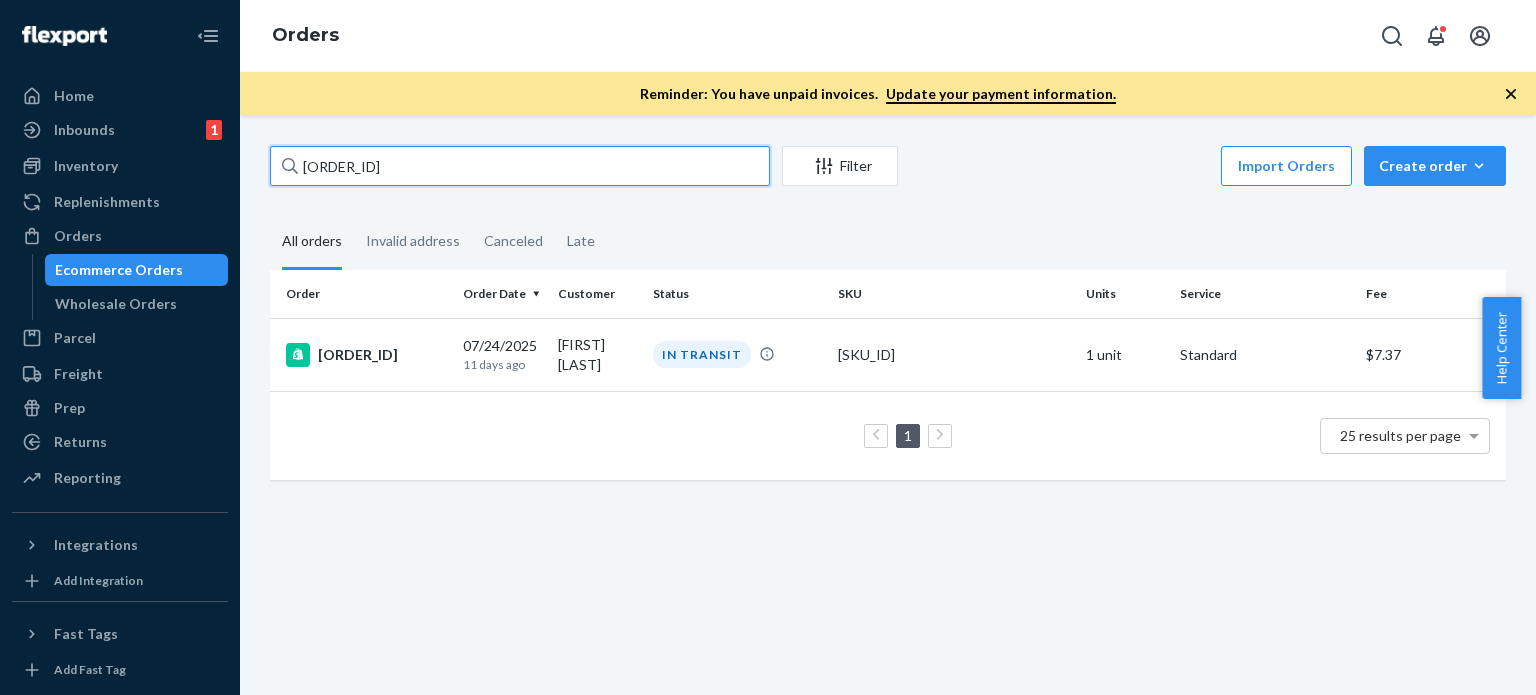 paste on "885" 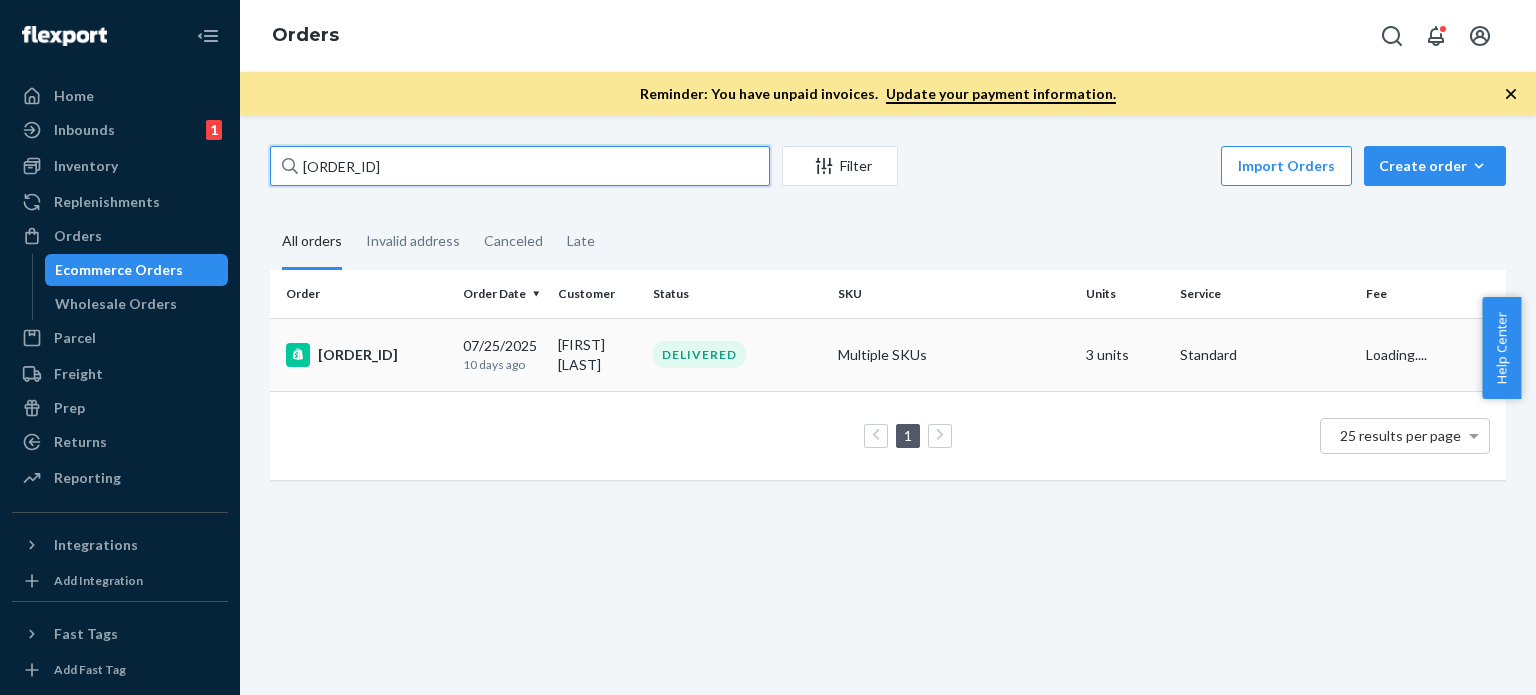 type on "[ORDER_ID]" 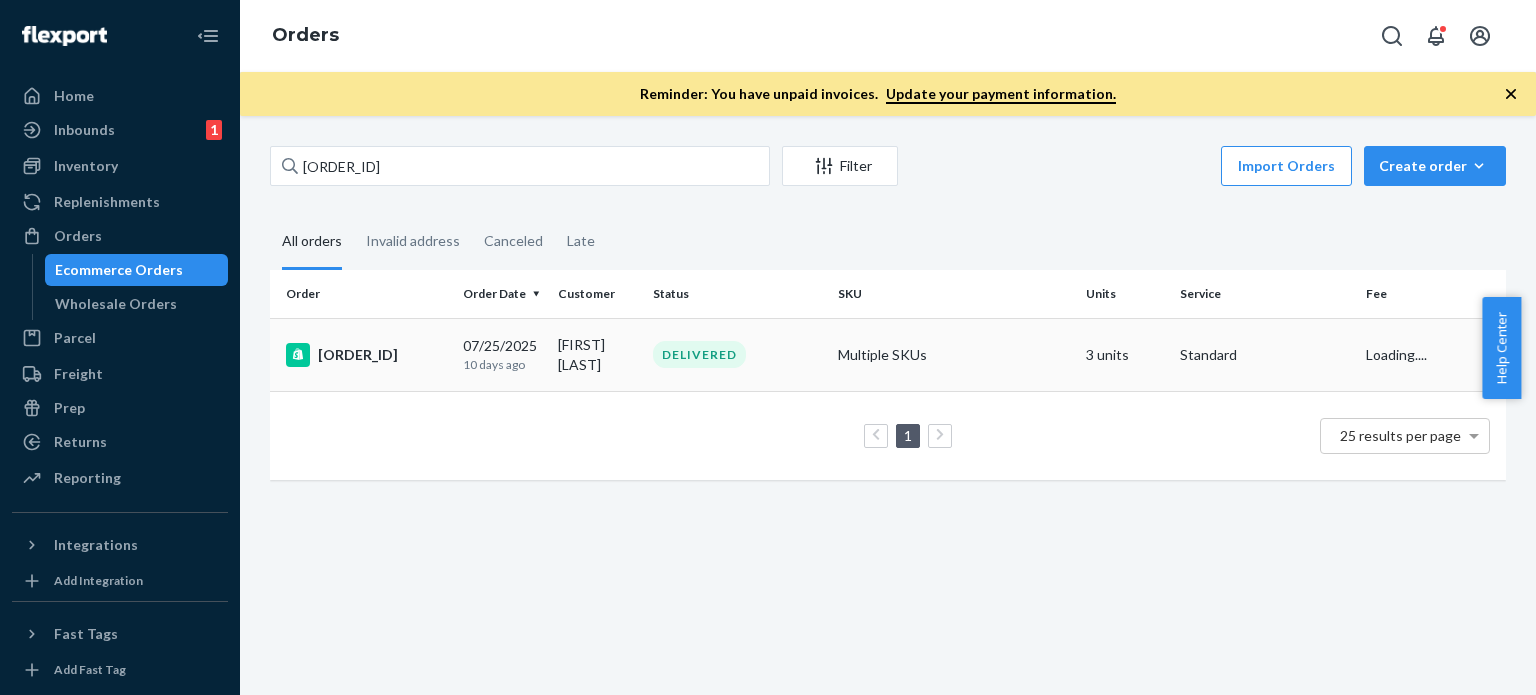 click on "[FIRST] [LAST]" at bounding box center (597, 354) 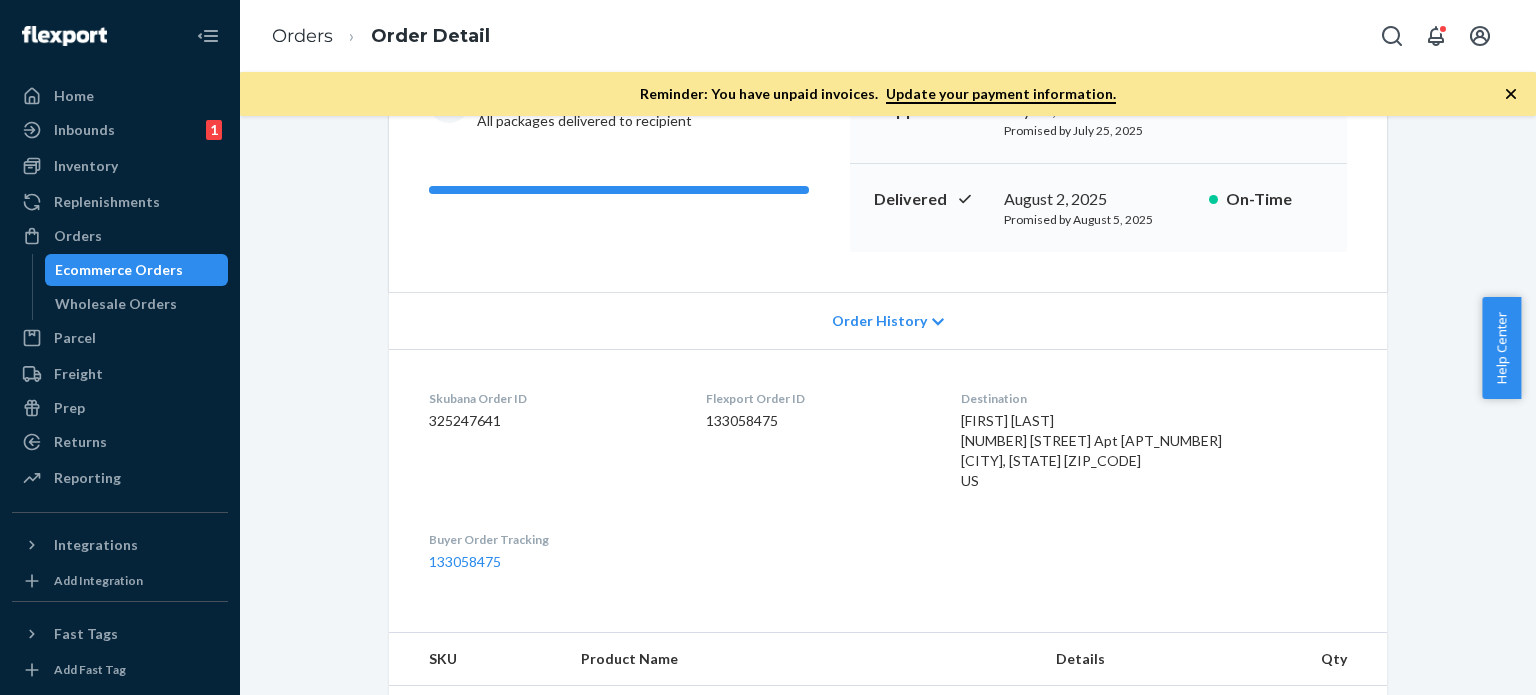 scroll, scrollTop: 0, scrollLeft: 0, axis: both 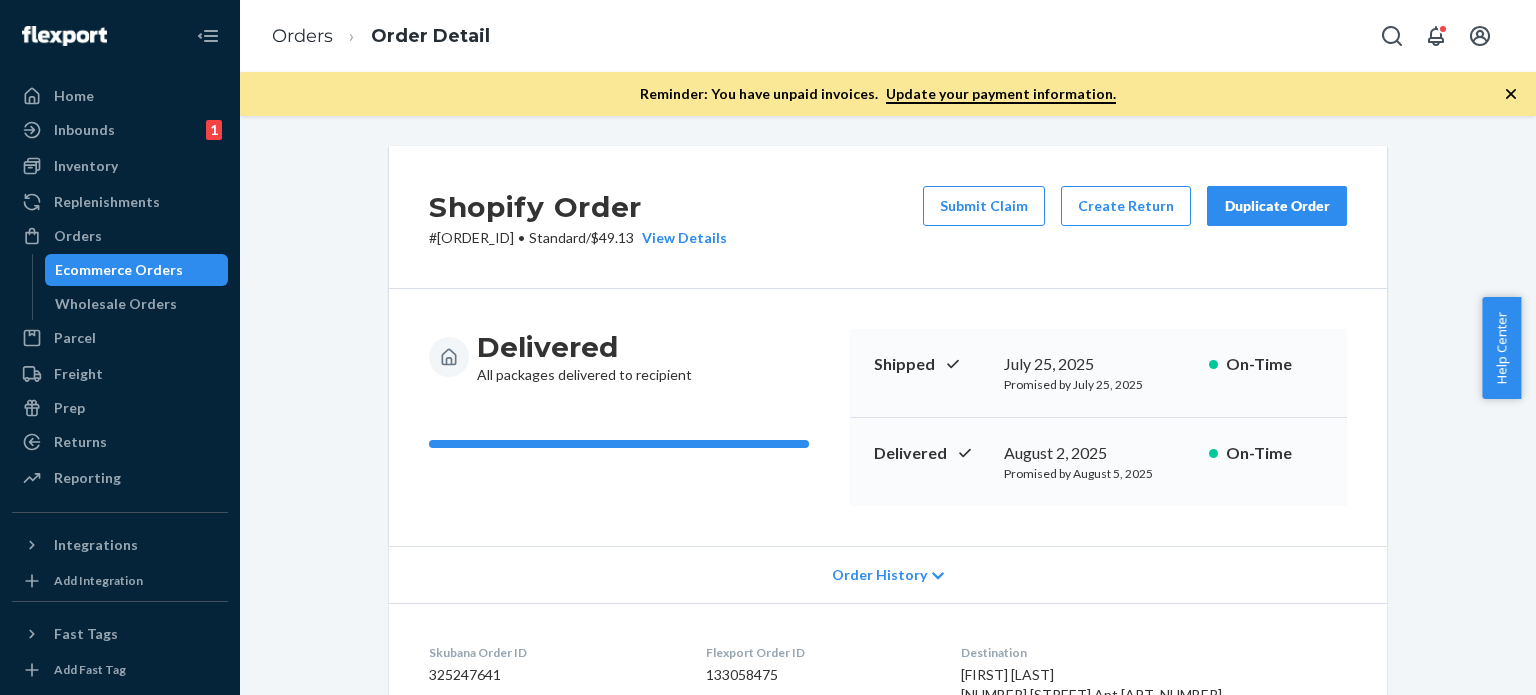 click on "Duplicate Order" at bounding box center (1277, 206) 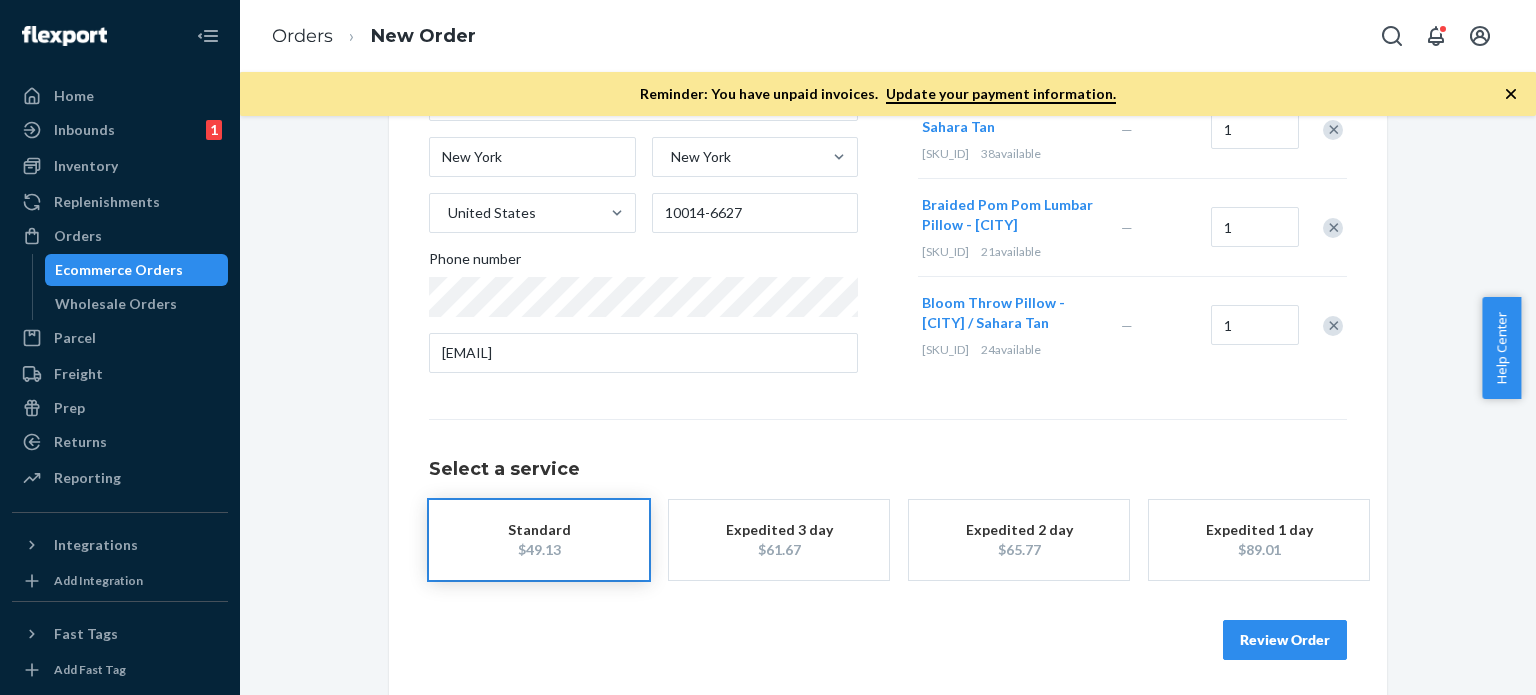 scroll, scrollTop: 339, scrollLeft: 0, axis: vertical 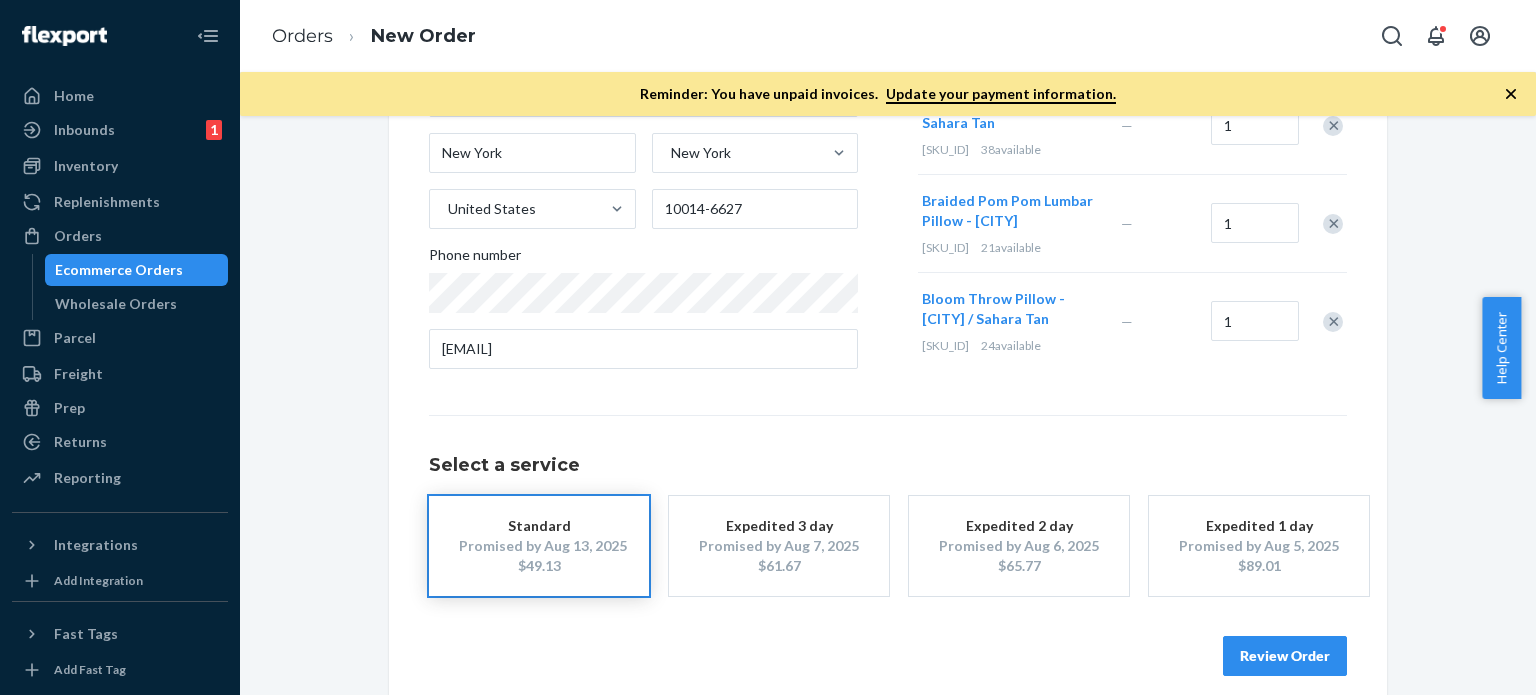 click on "Review Order" at bounding box center (1285, 656) 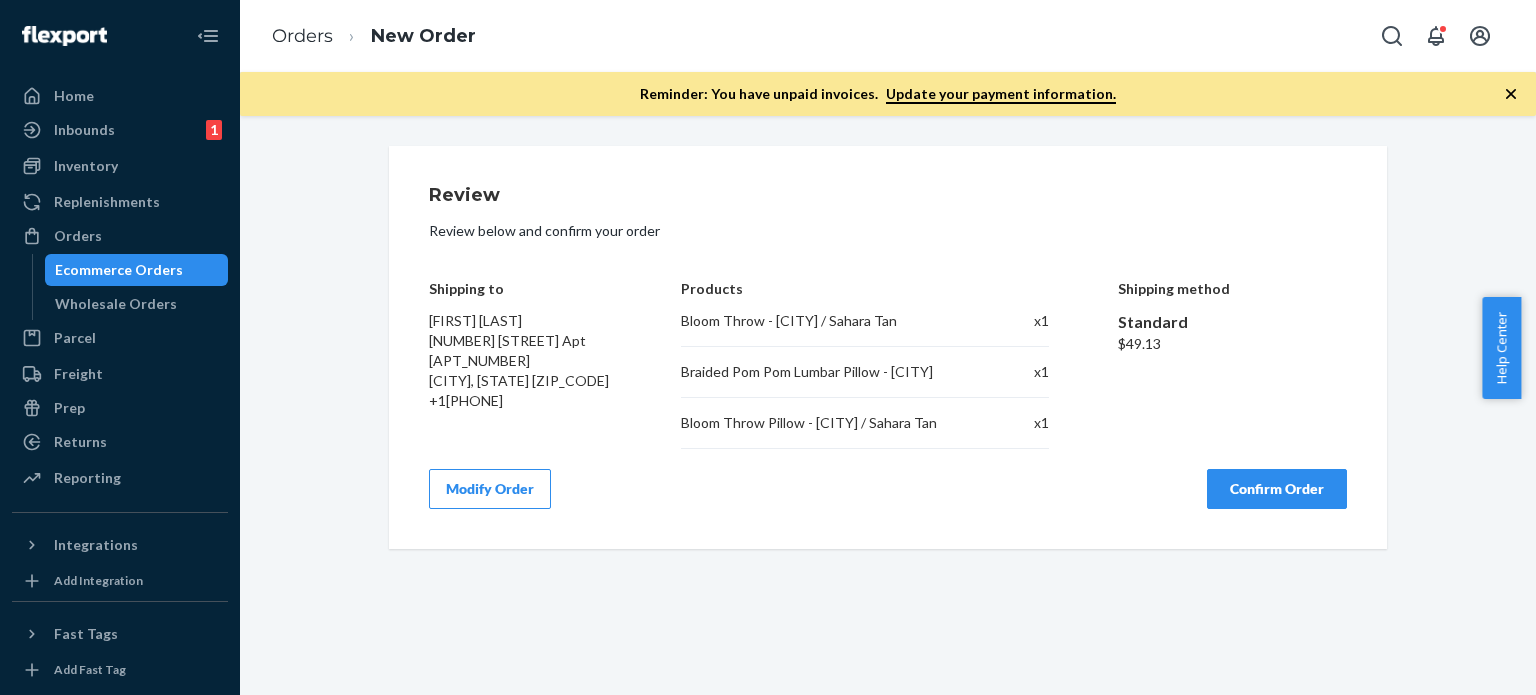 click on "Confirm Order" at bounding box center [1277, 489] 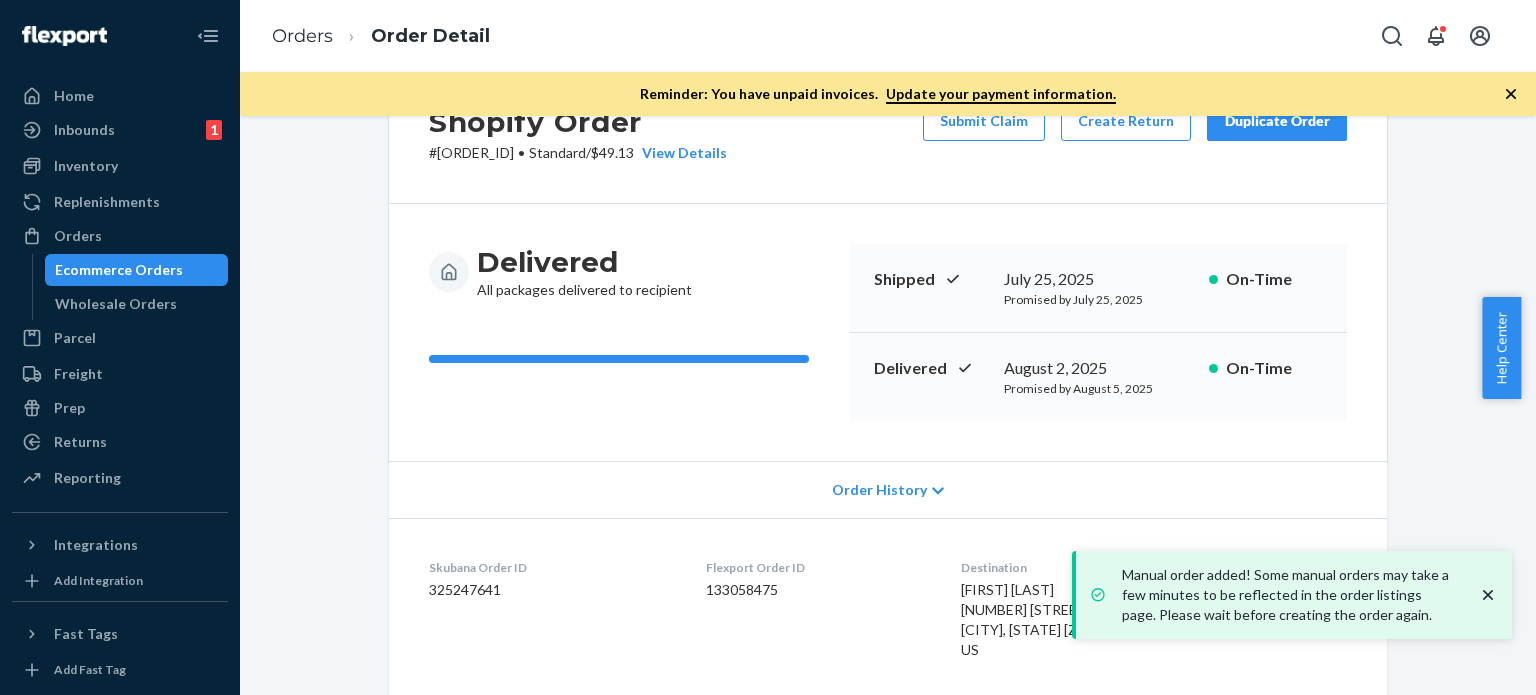 scroll, scrollTop: 0, scrollLeft: 0, axis: both 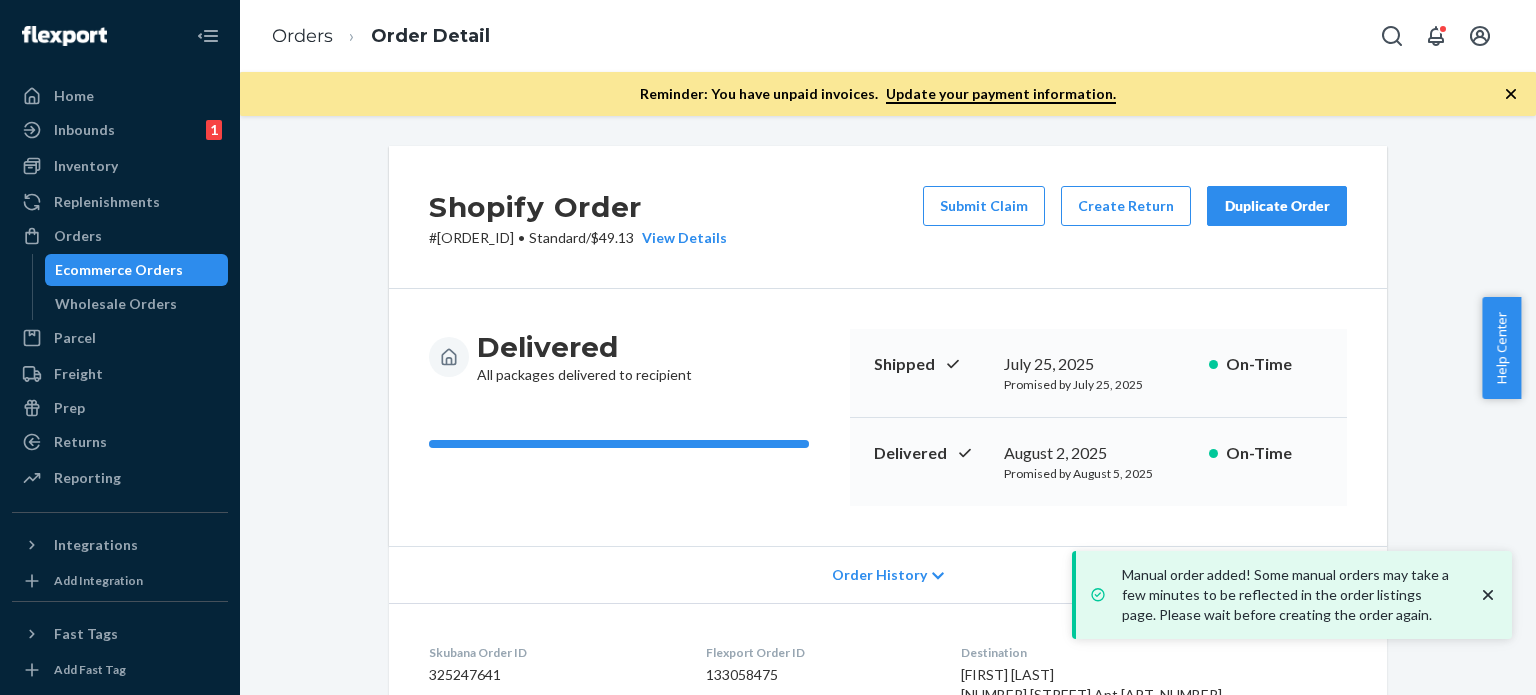 click on "Submit Claim Create Return Duplicate Order" at bounding box center [1135, 217] 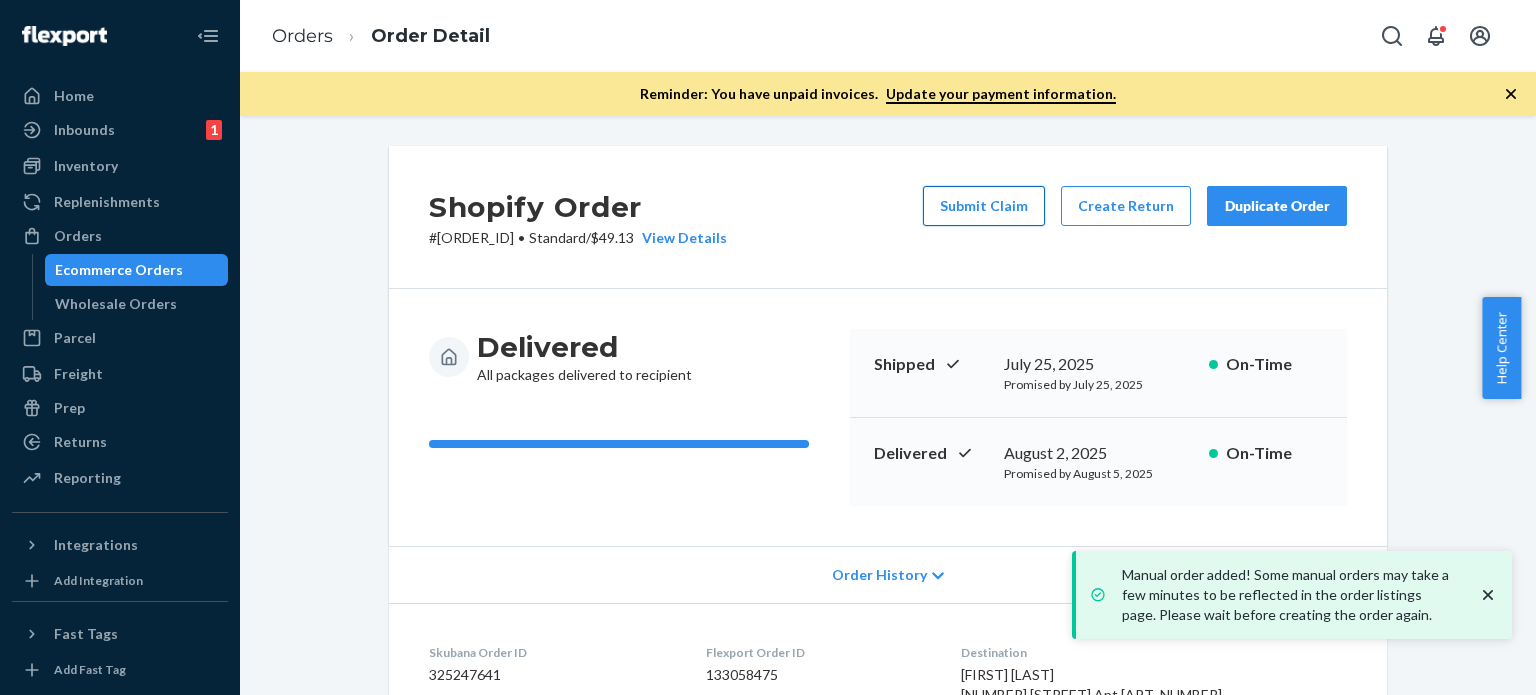 click on "Submit Claim" at bounding box center [984, 206] 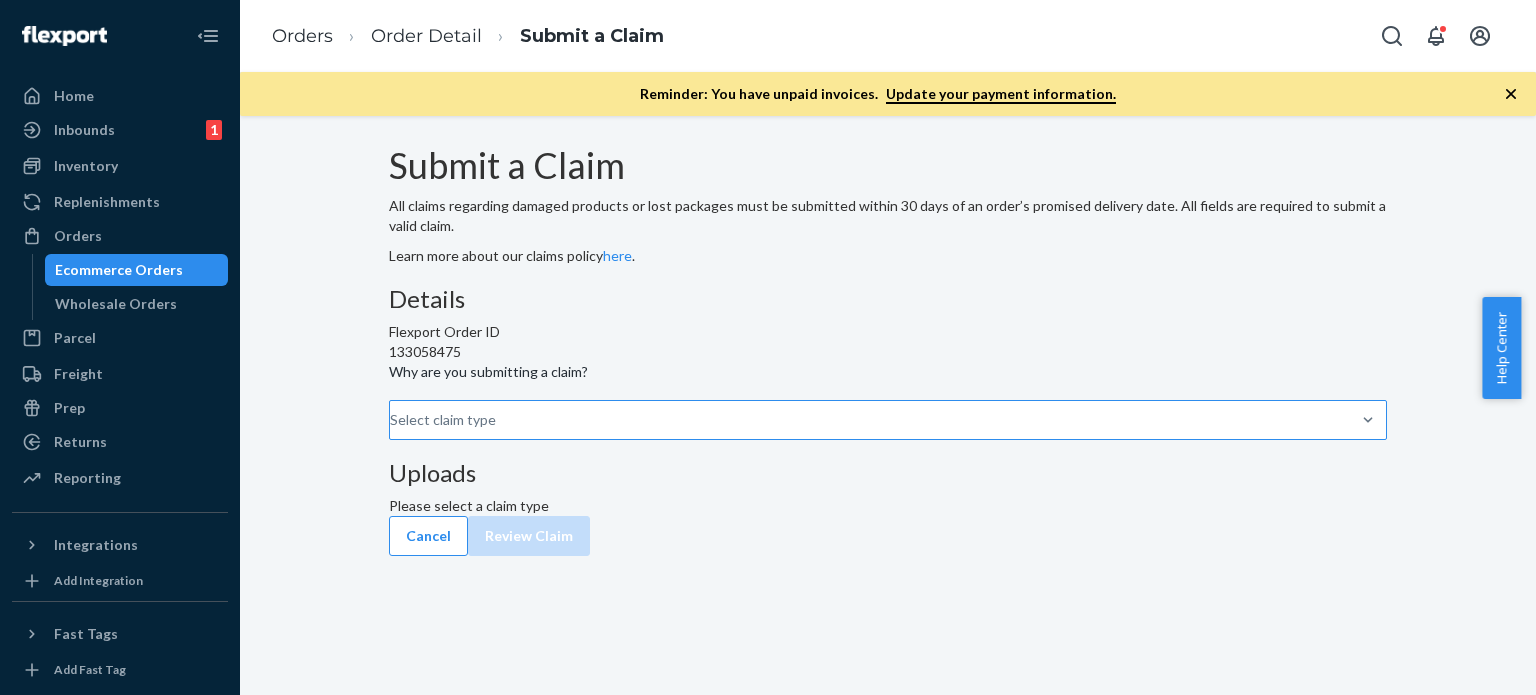 click on "Select claim type" at bounding box center (391, 420) 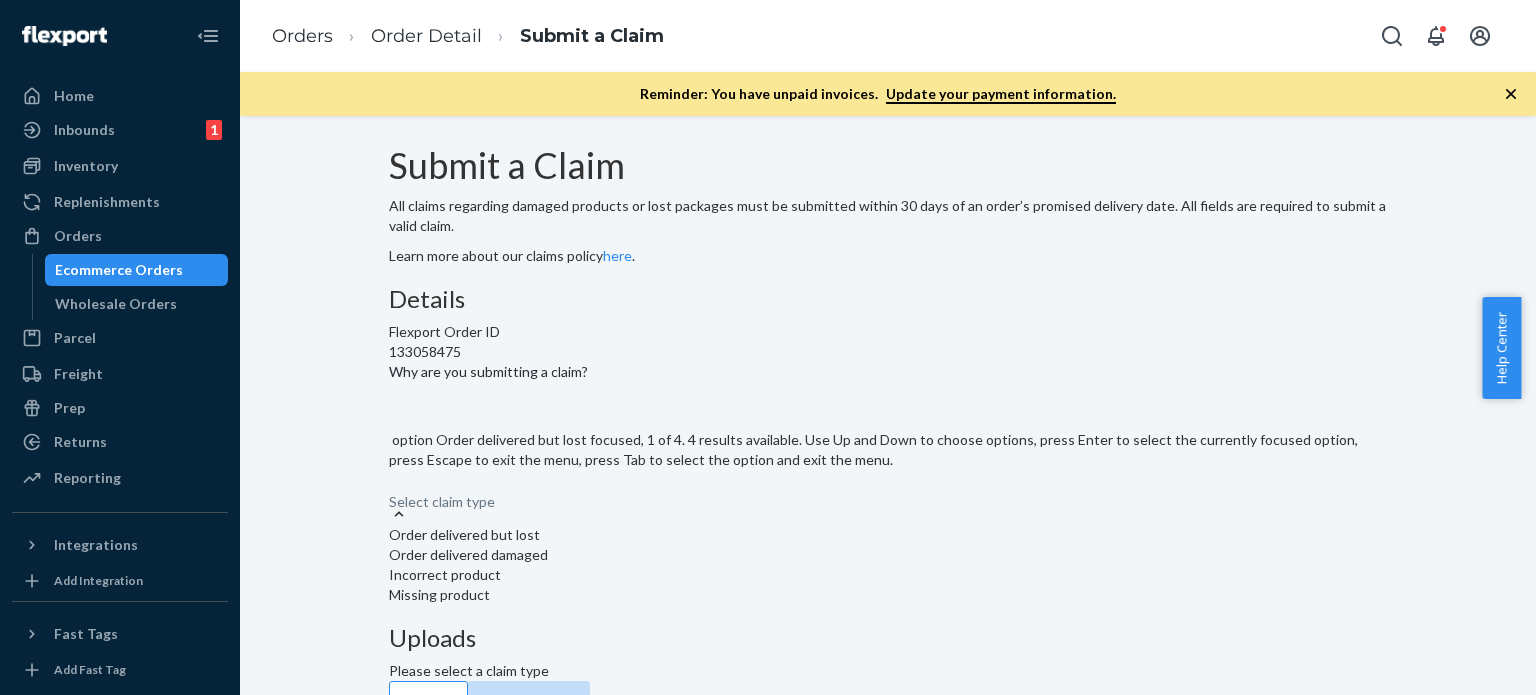 click on "Order delivered but lost" at bounding box center (888, 535) 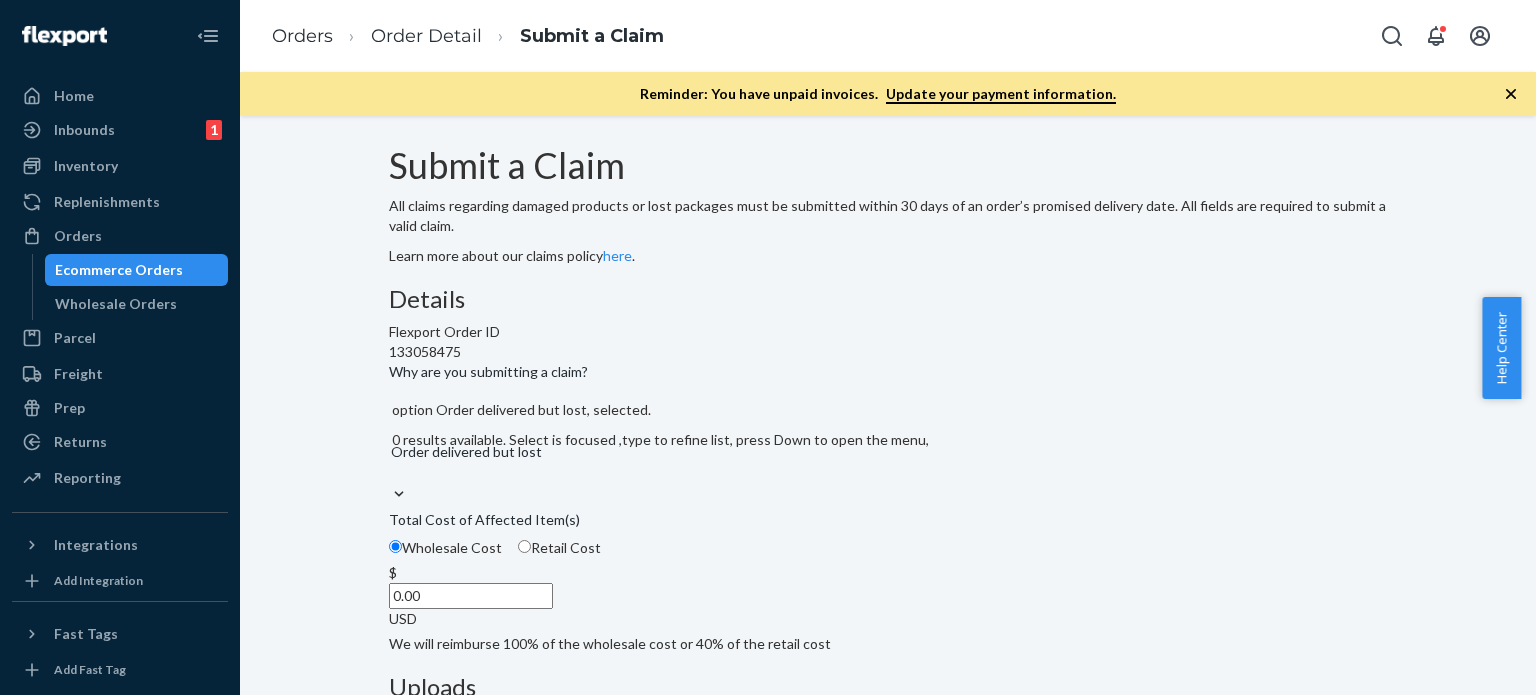scroll, scrollTop: 312, scrollLeft: 0, axis: vertical 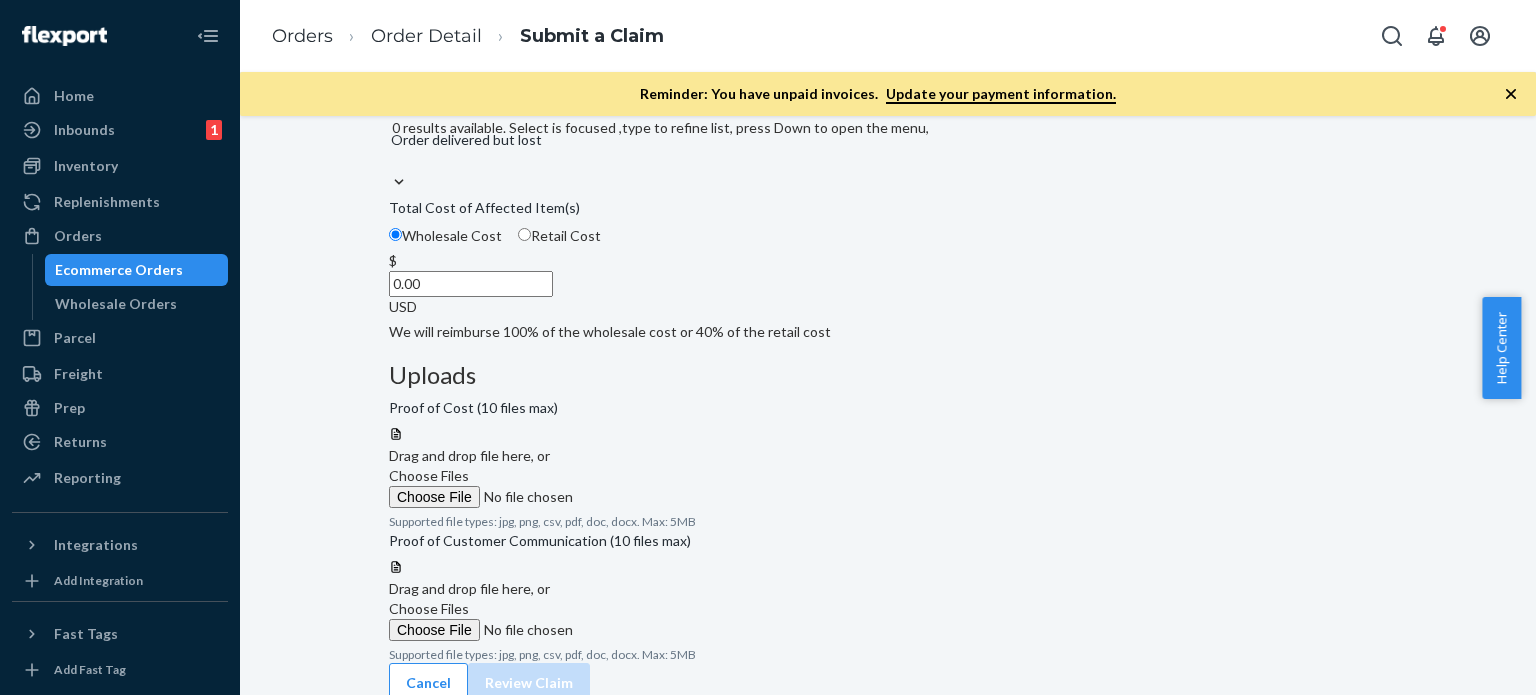 click on "$ 0.00 USD" at bounding box center (888, 284) 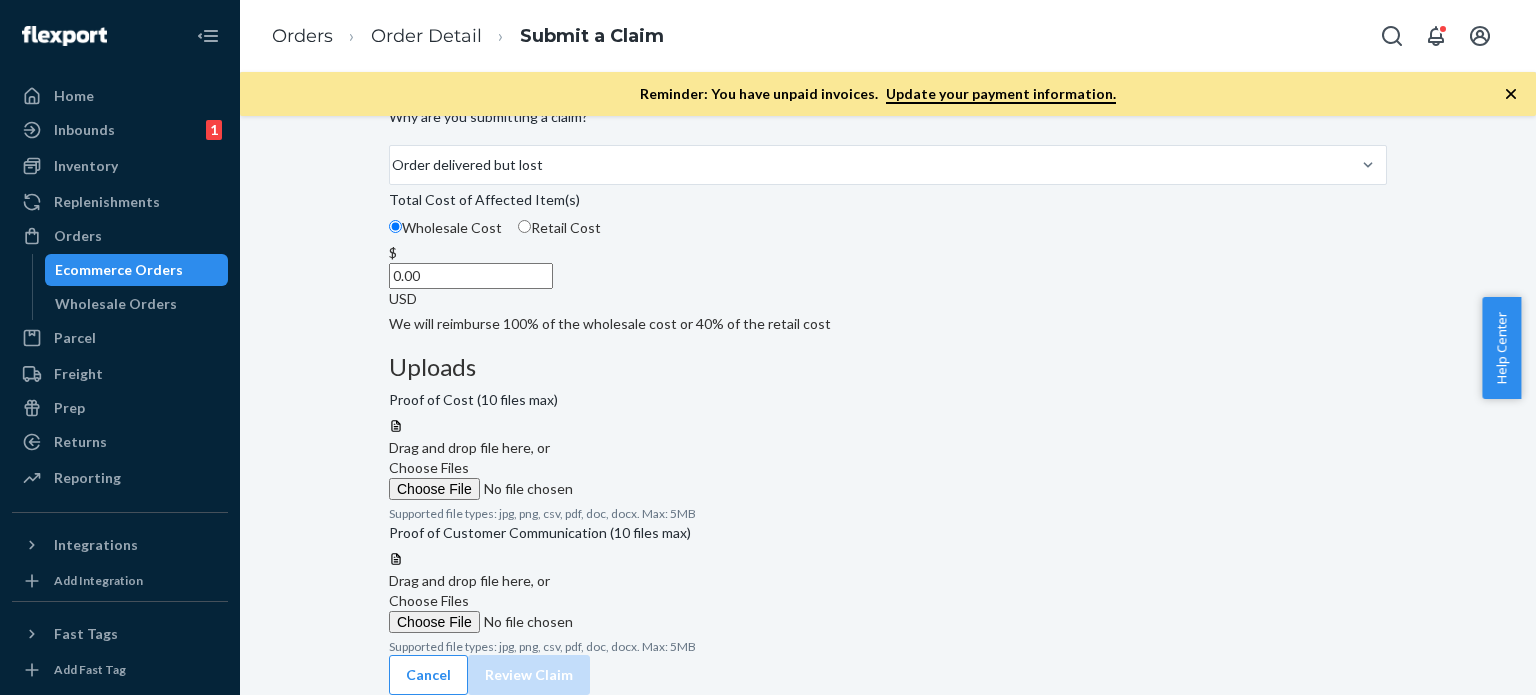 paste on "349" 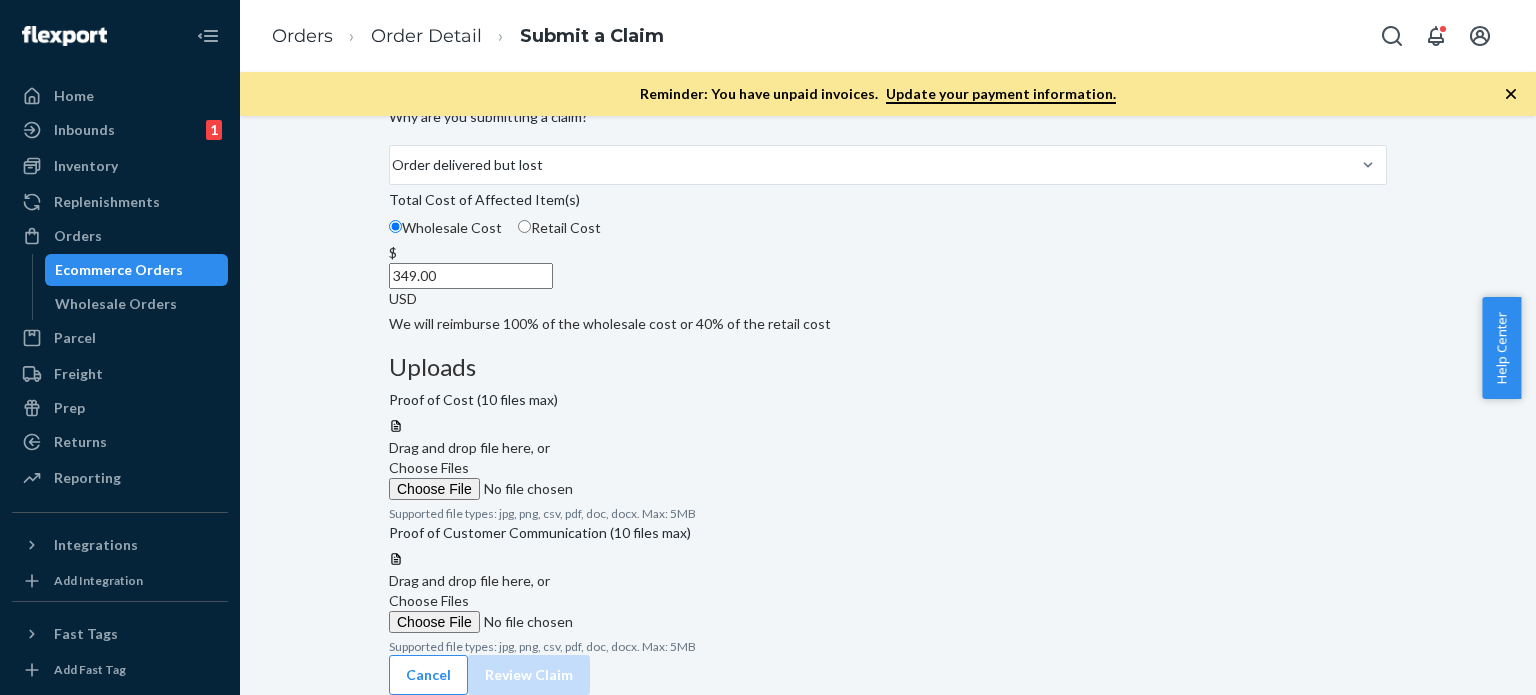 type on "349.00" 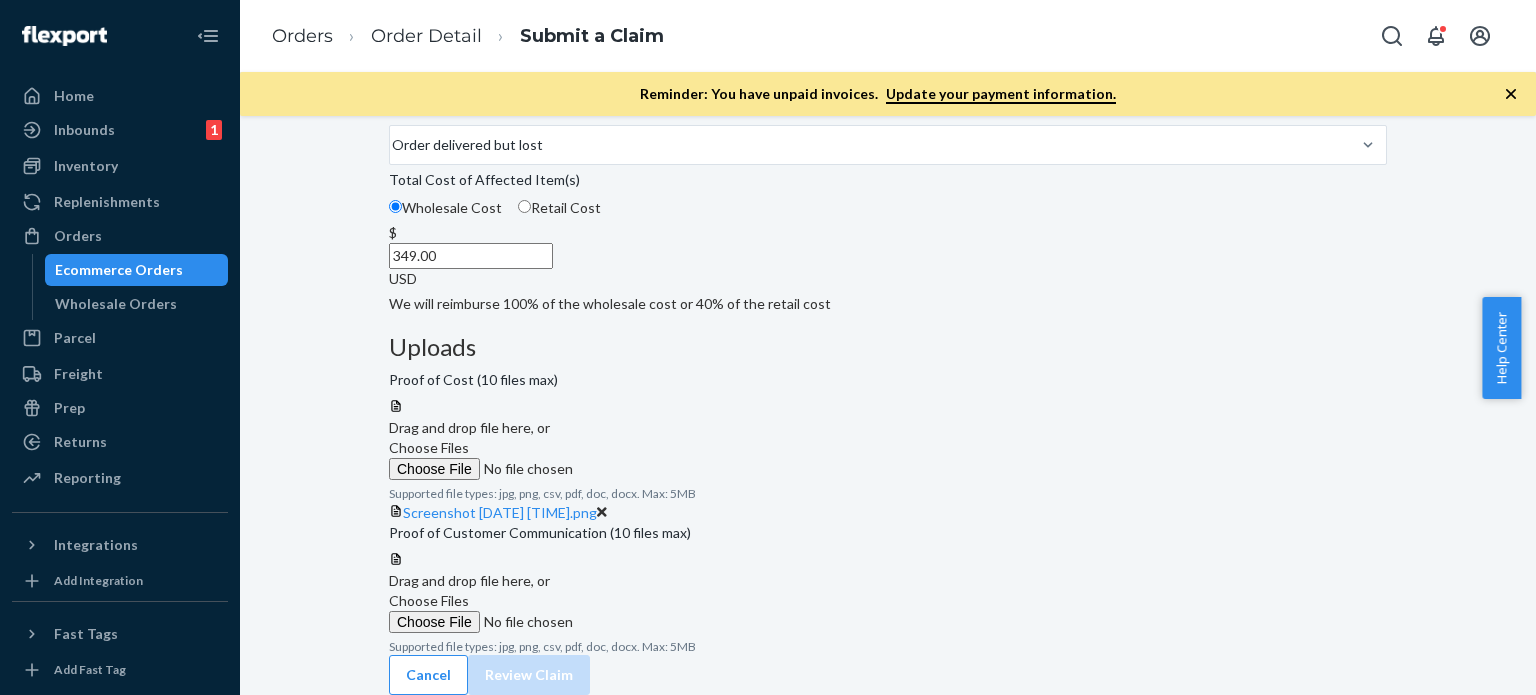 click on "Choose Files" at bounding box center (525, 612) 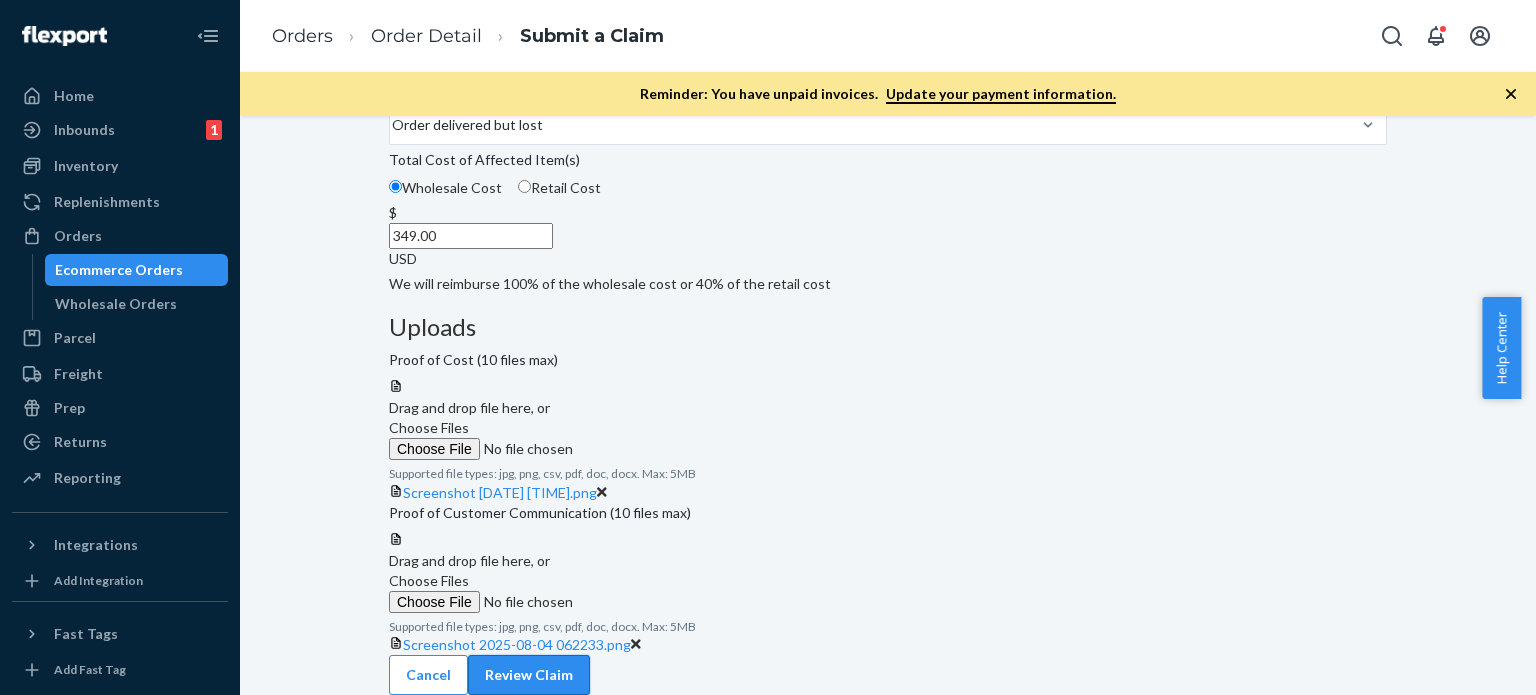 click on "Review Claim" at bounding box center [529, 675] 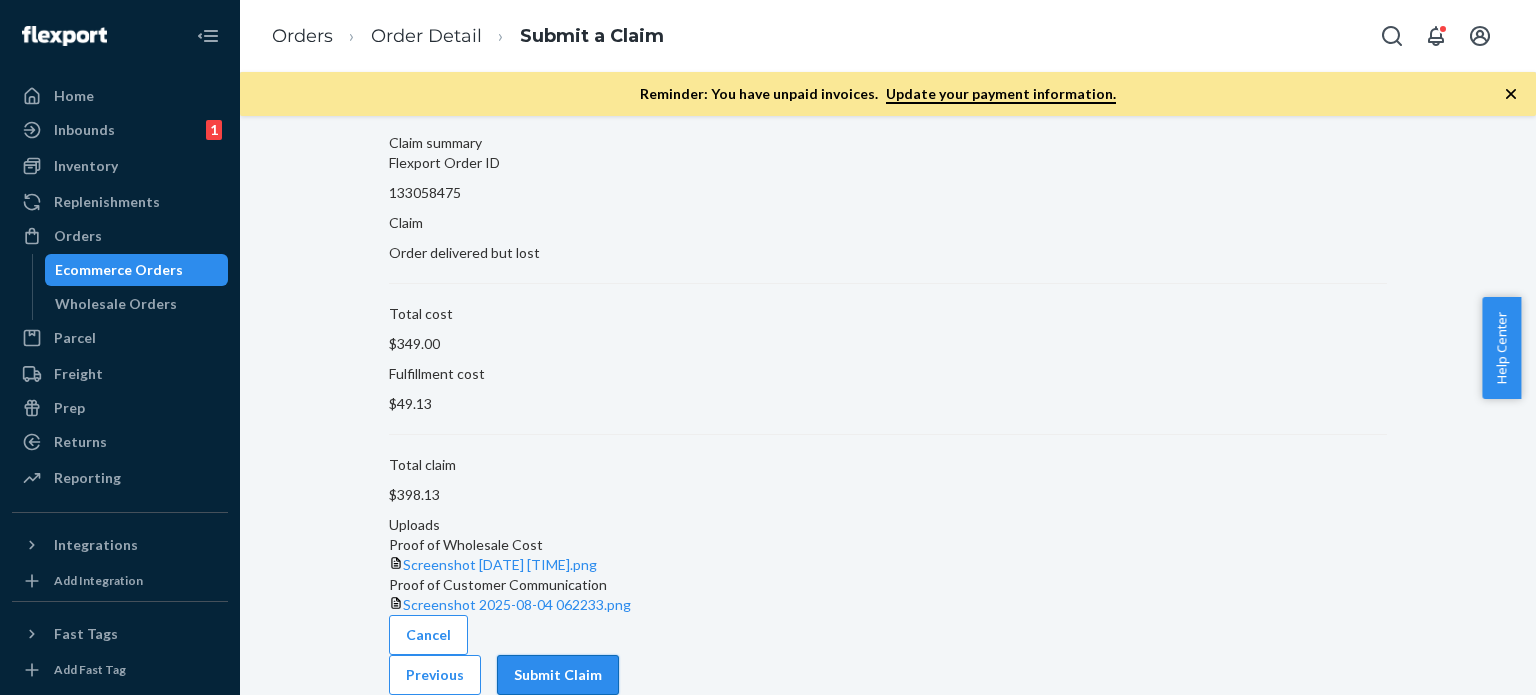 click on "Submit Claim" at bounding box center [558, 675] 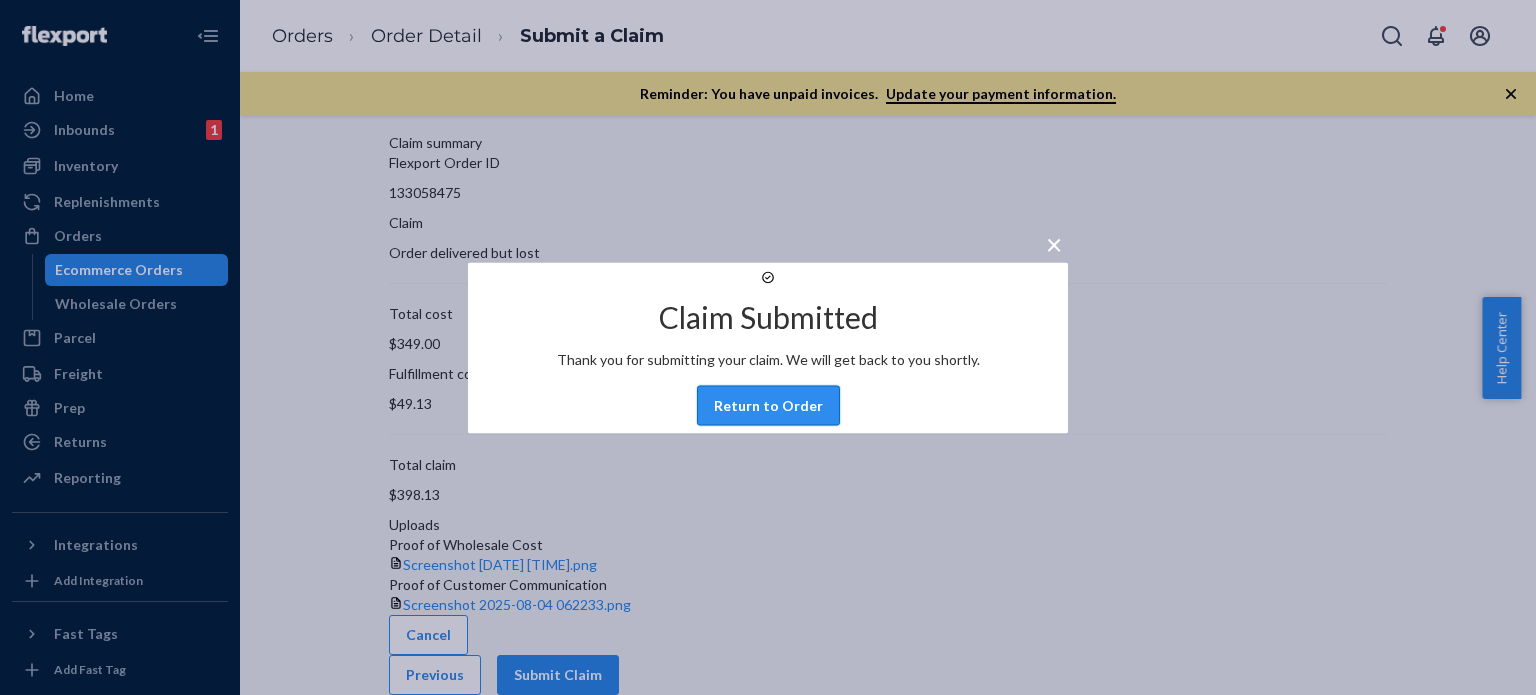 click on "Return to Order" at bounding box center (768, 405) 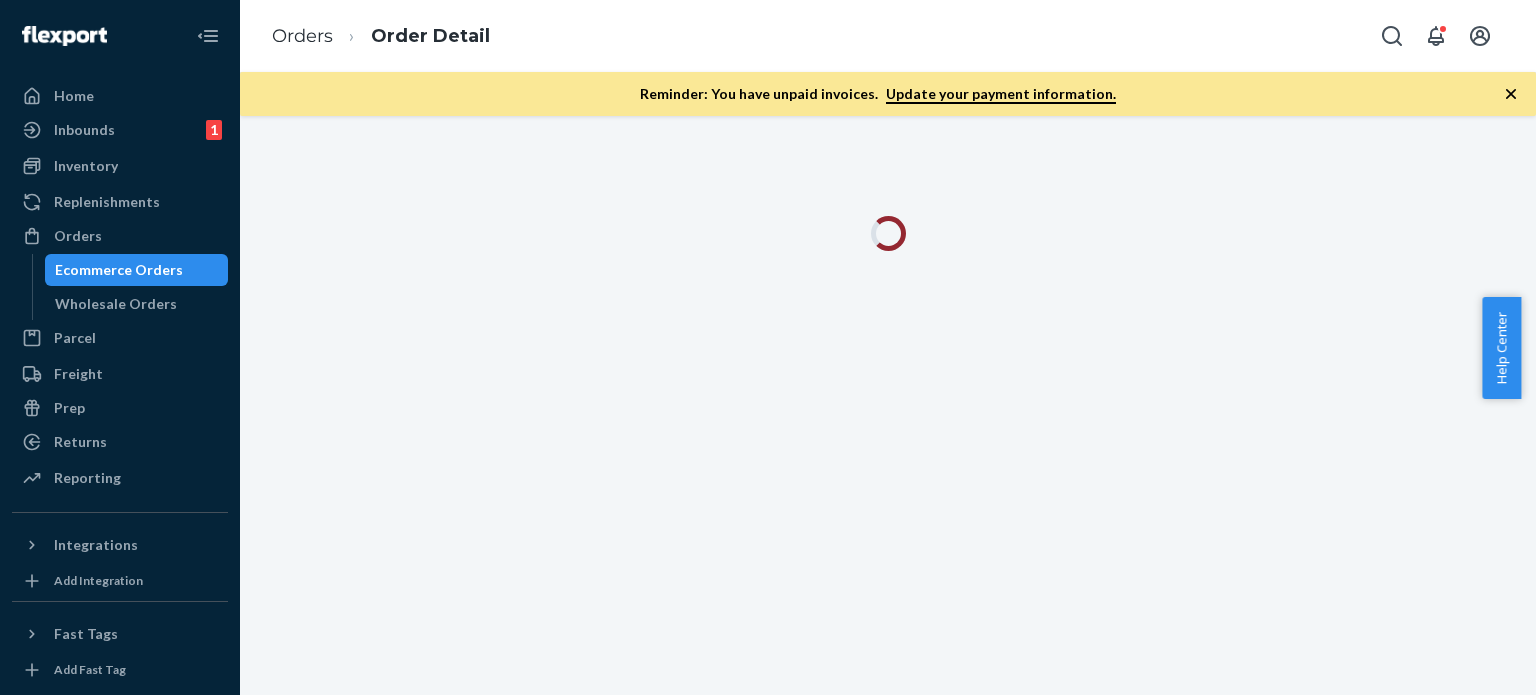 scroll, scrollTop: 0, scrollLeft: 0, axis: both 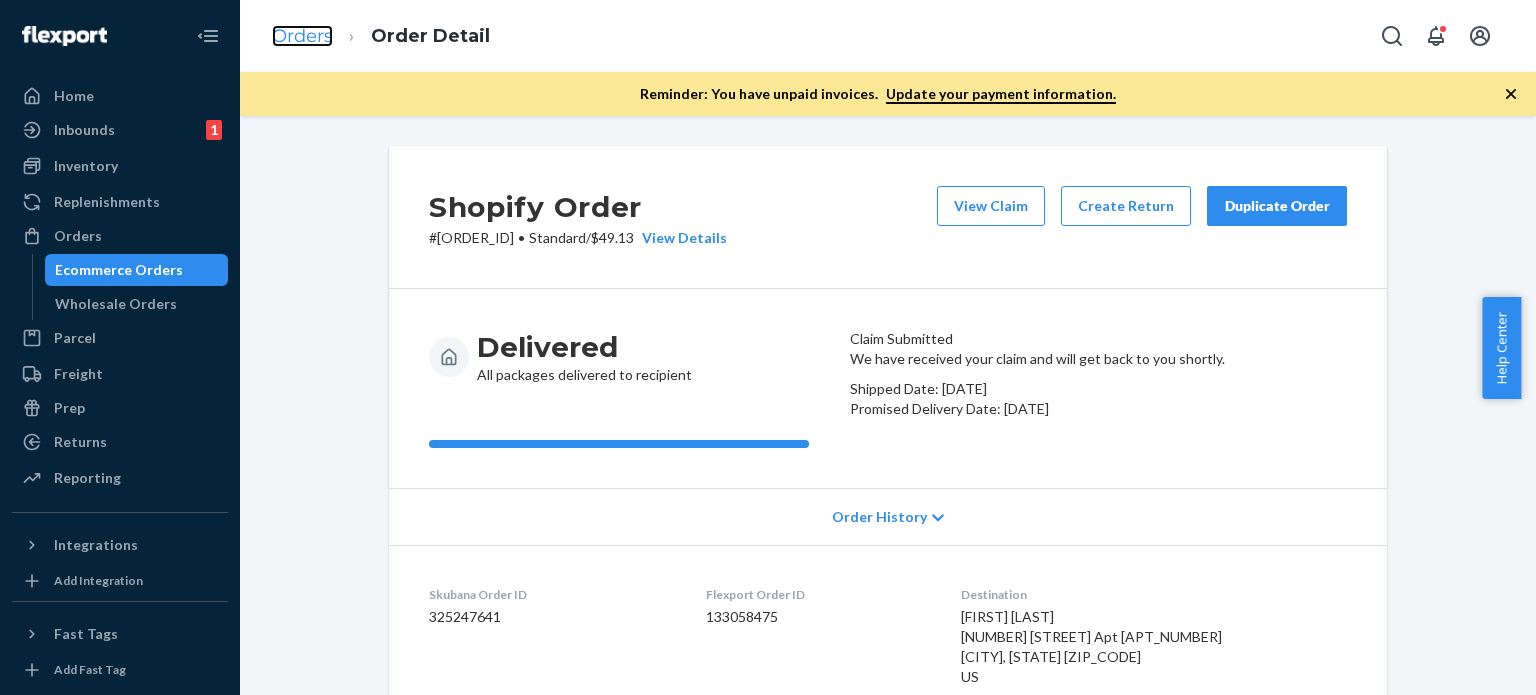 click on "Orders" at bounding box center (302, 36) 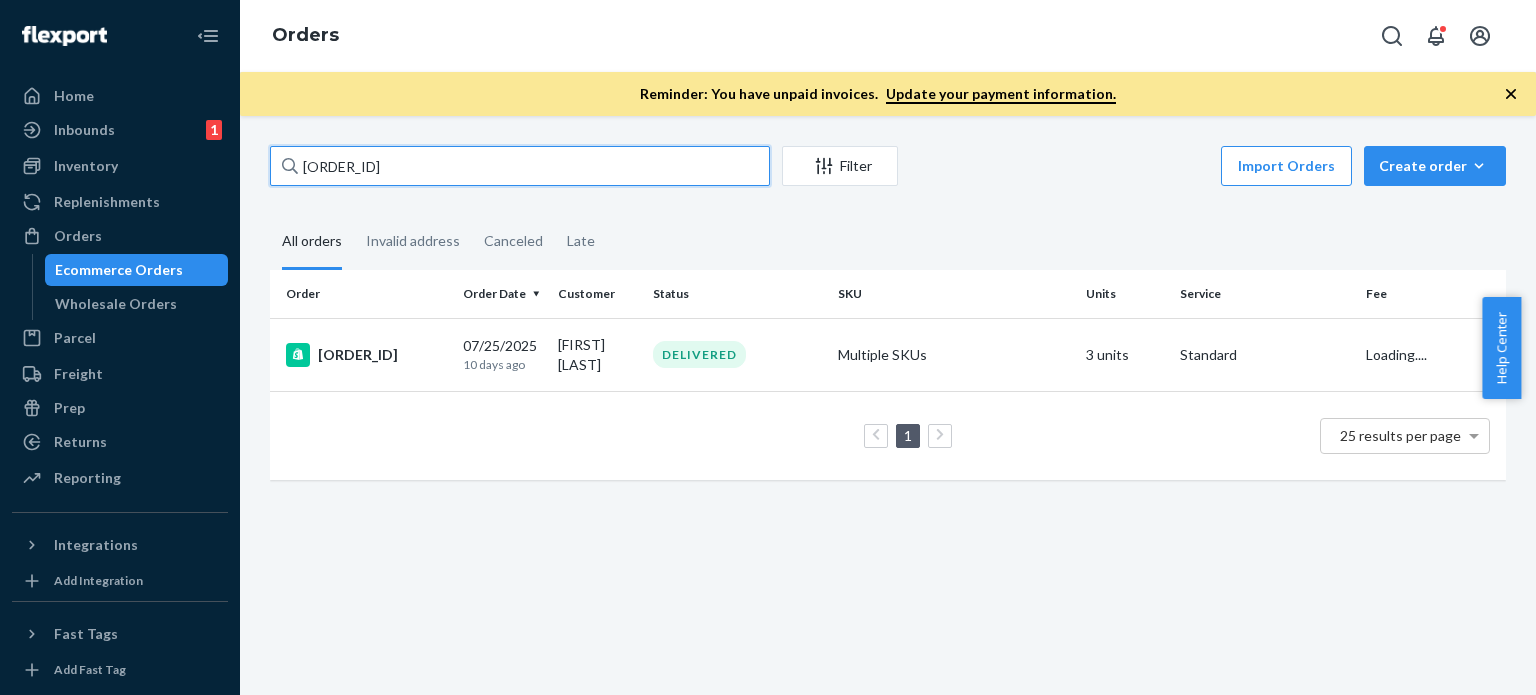 drag, startPoint x: 407, startPoint y: 167, endPoint x: 377, endPoint y: 168, distance: 30.016663 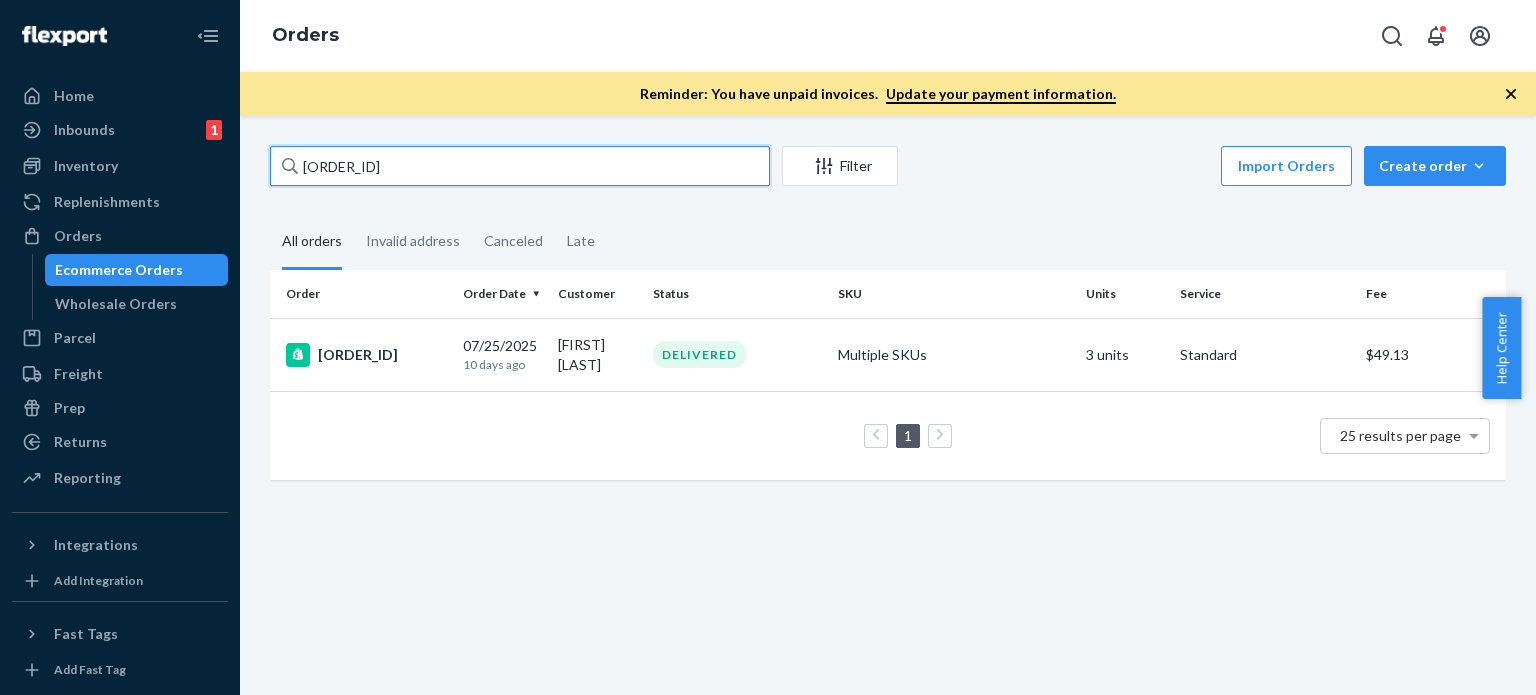 paste on "[NUMBER] Complete" 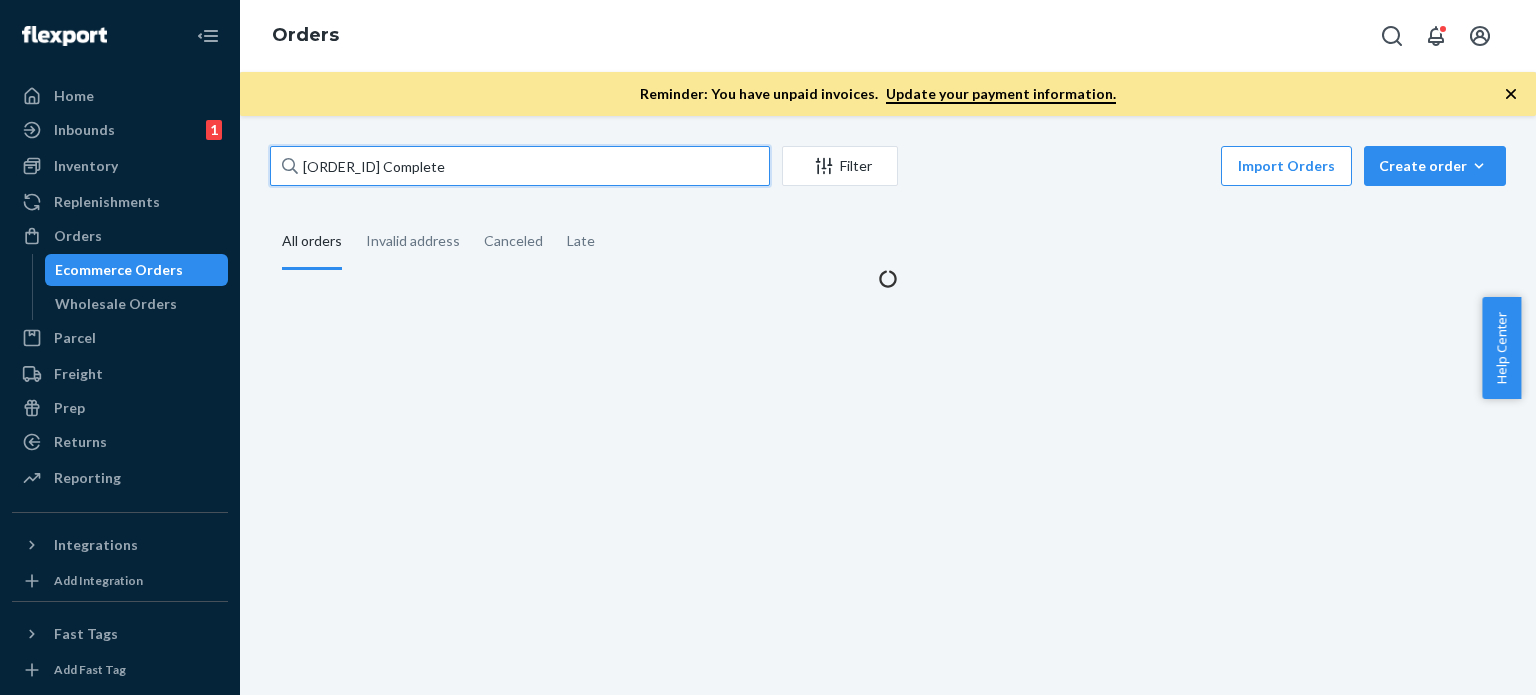 drag, startPoint x: 396, startPoint y: 161, endPoint x: 570, endPoint y: 163, distance: 174.01149 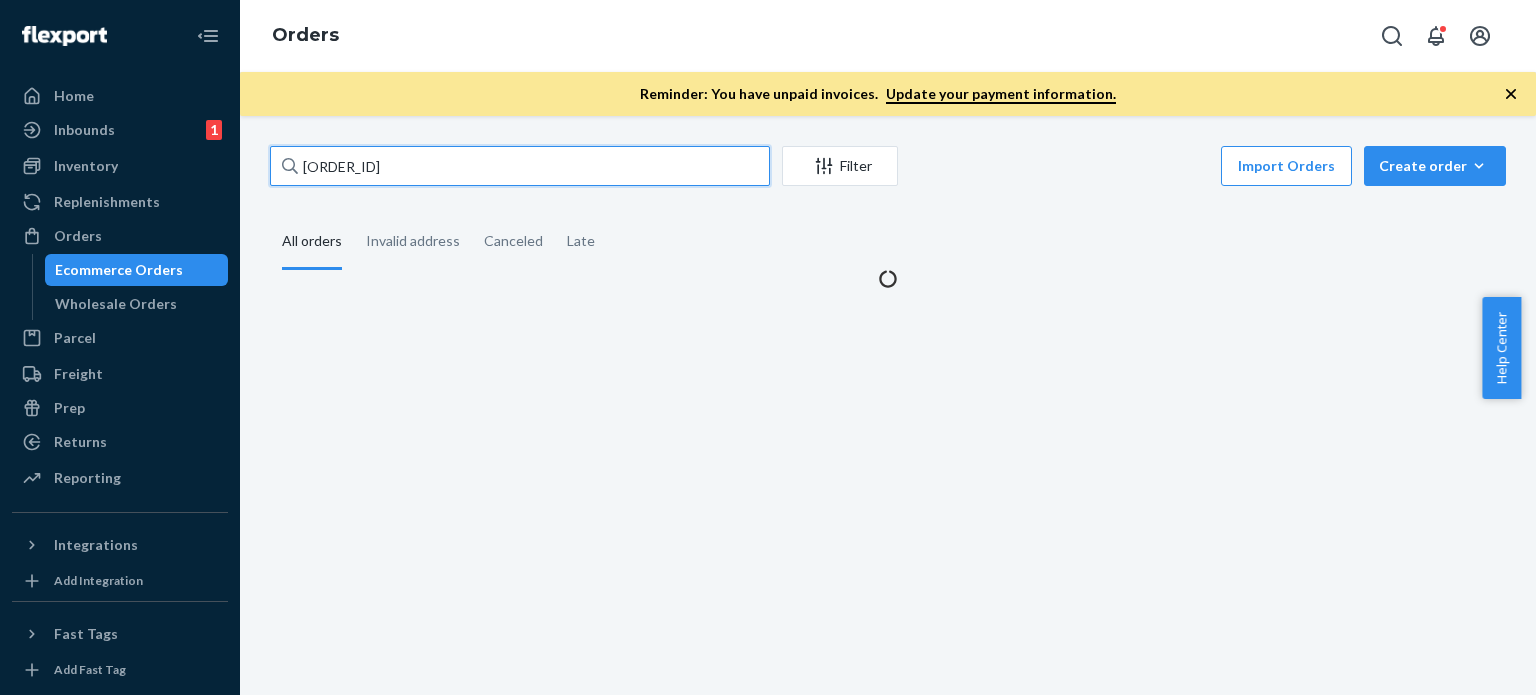 type on "[ORDER_ID]" 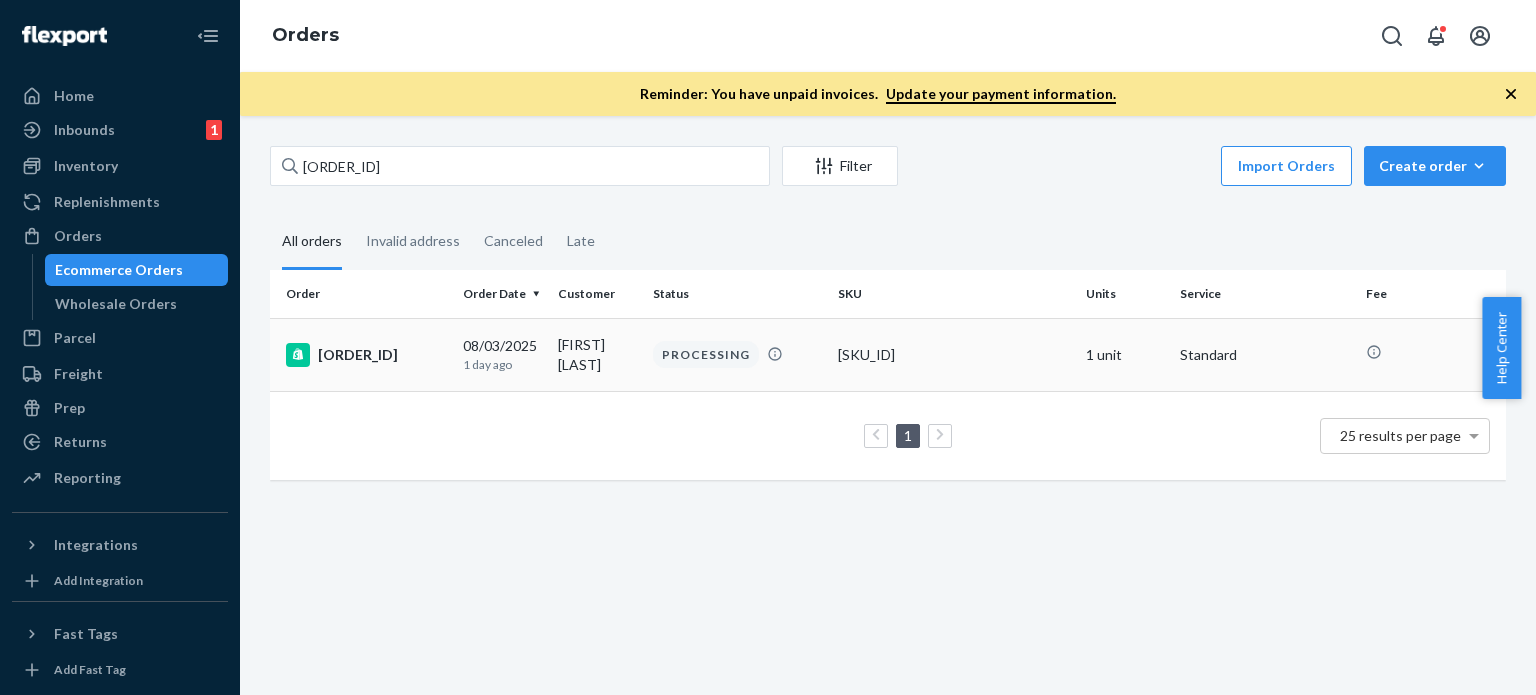 click on "[FIRST] [LAST]" at bounding box center (597, 354) 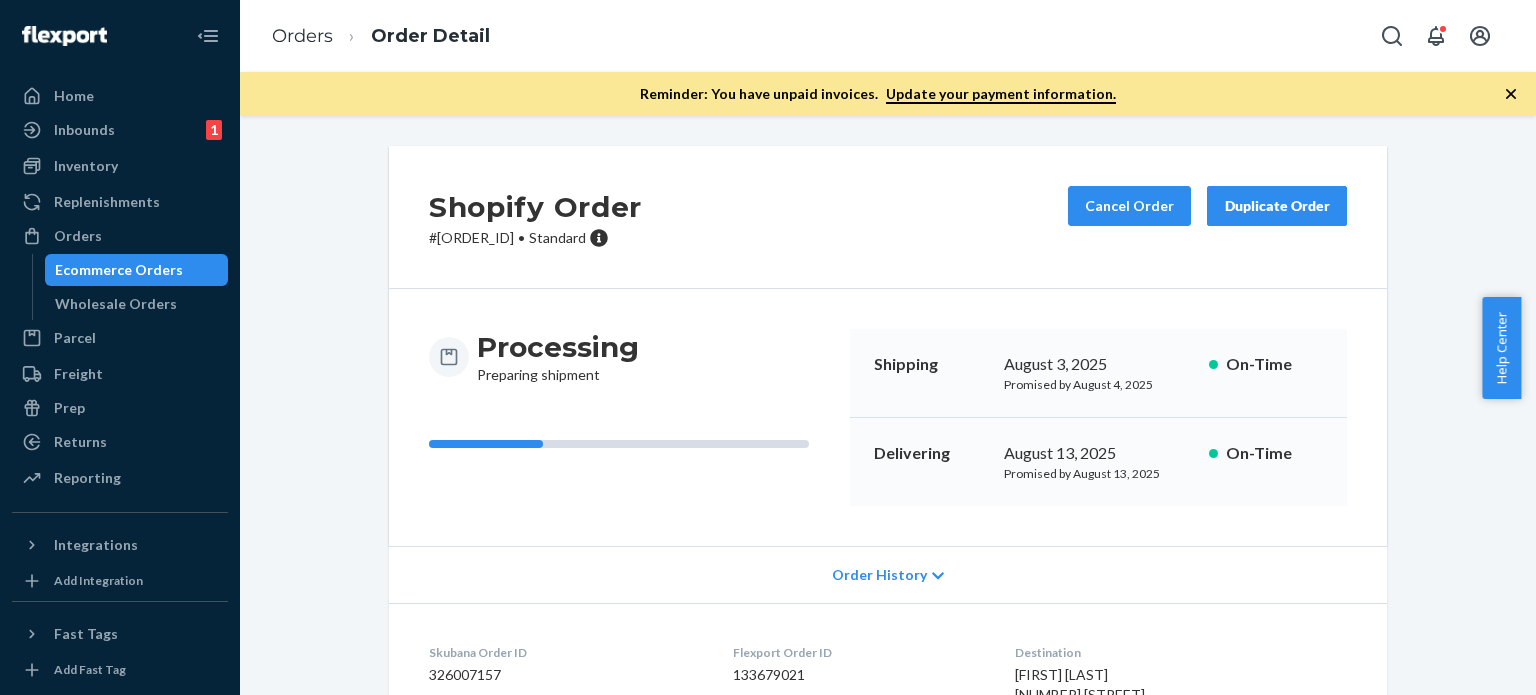 scroll, scrollTop: 0, scrollLeft: 0, axis: both 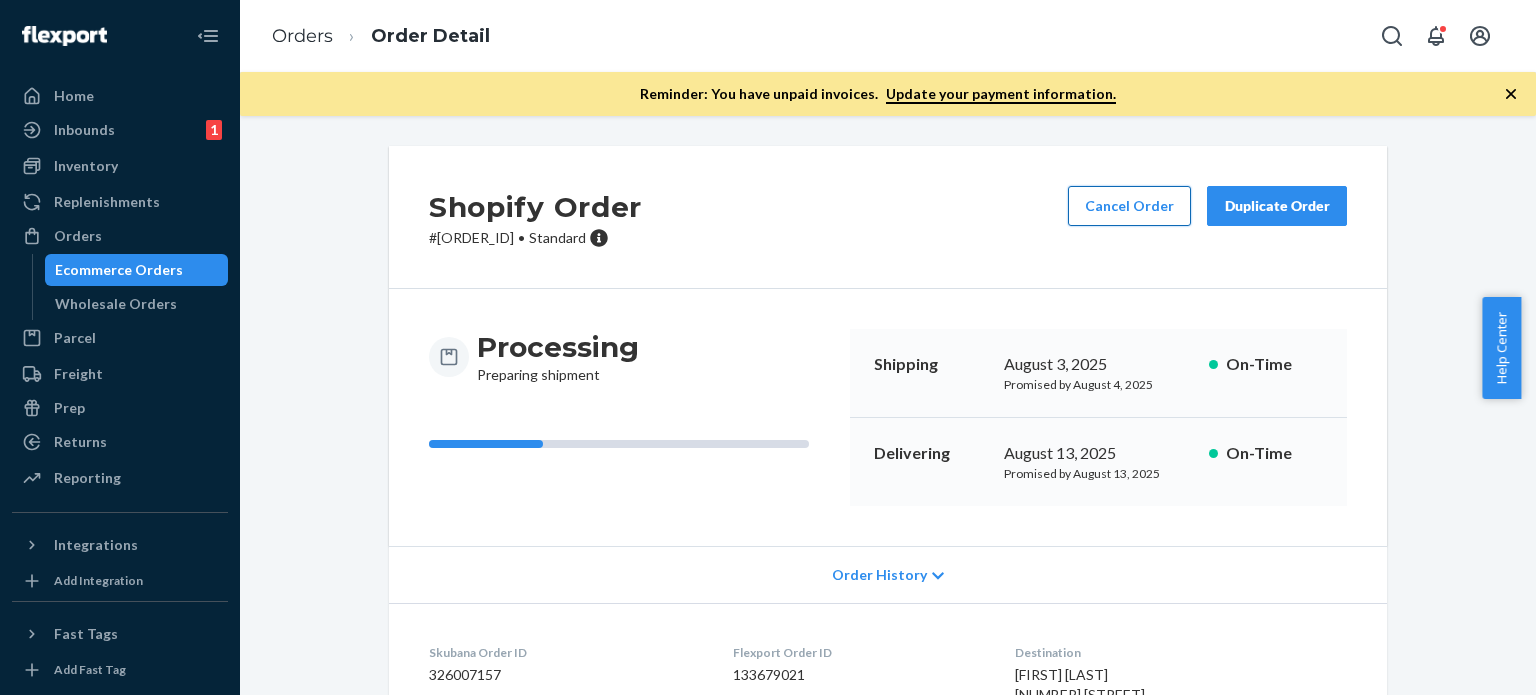 click on "Cancel Order" at bounding box center [1129, 206] 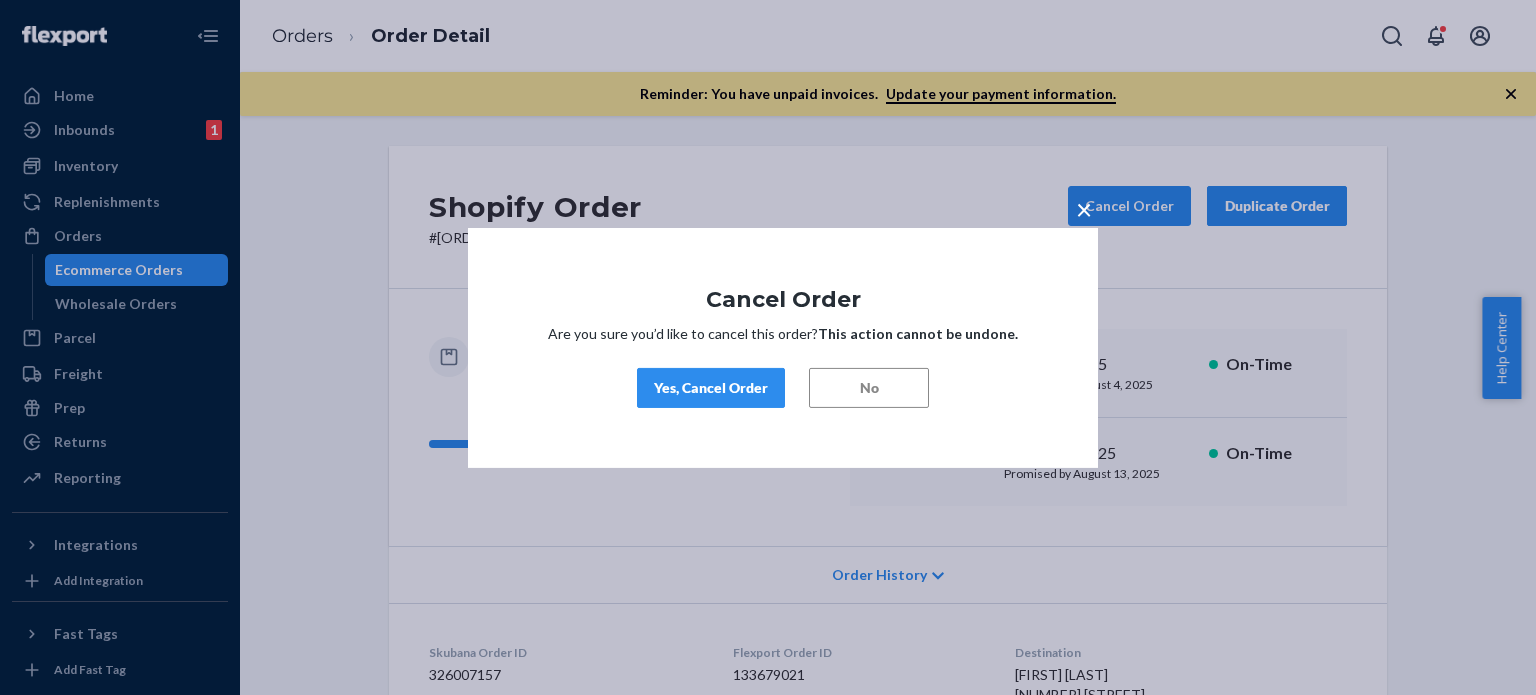 click on "Yes, Cancel Order" at bounding box center (711, 388) 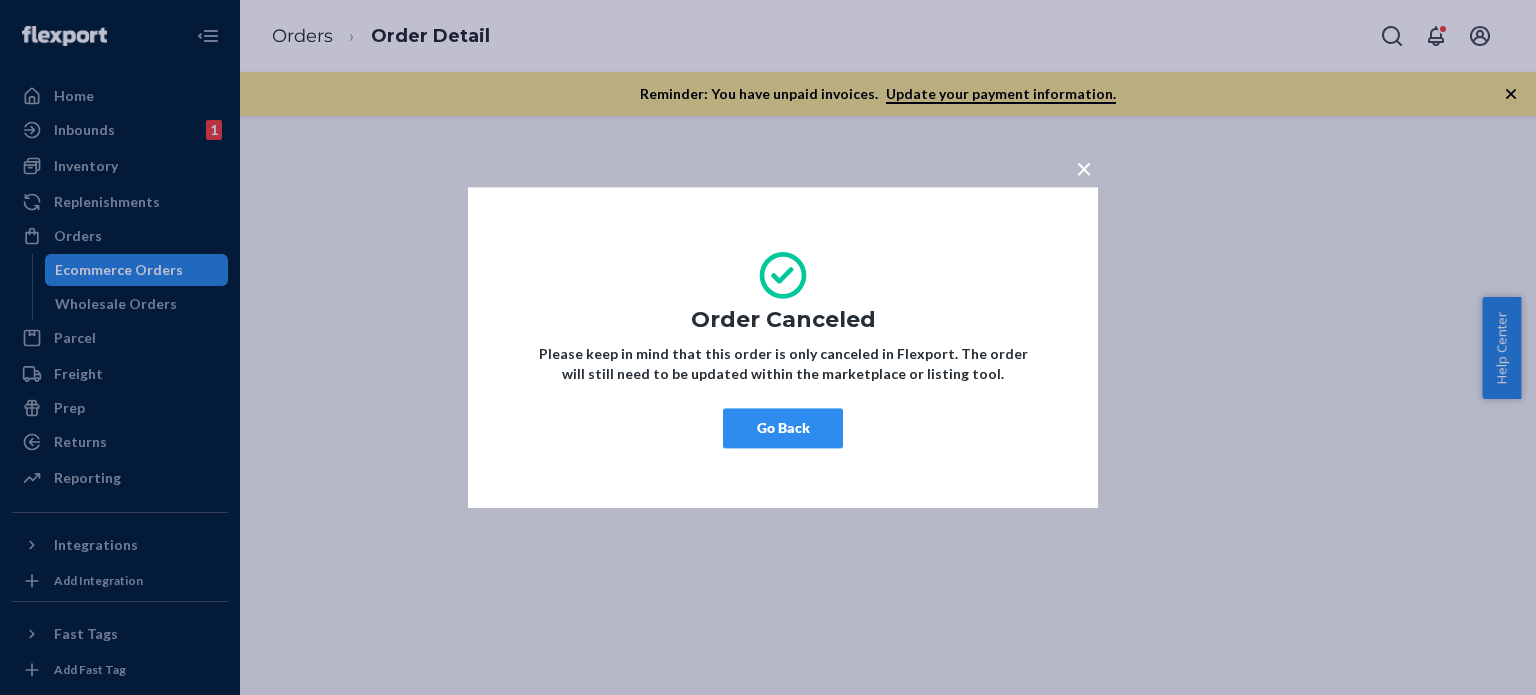 click on "Go Back" at bounding box center (783, 428) 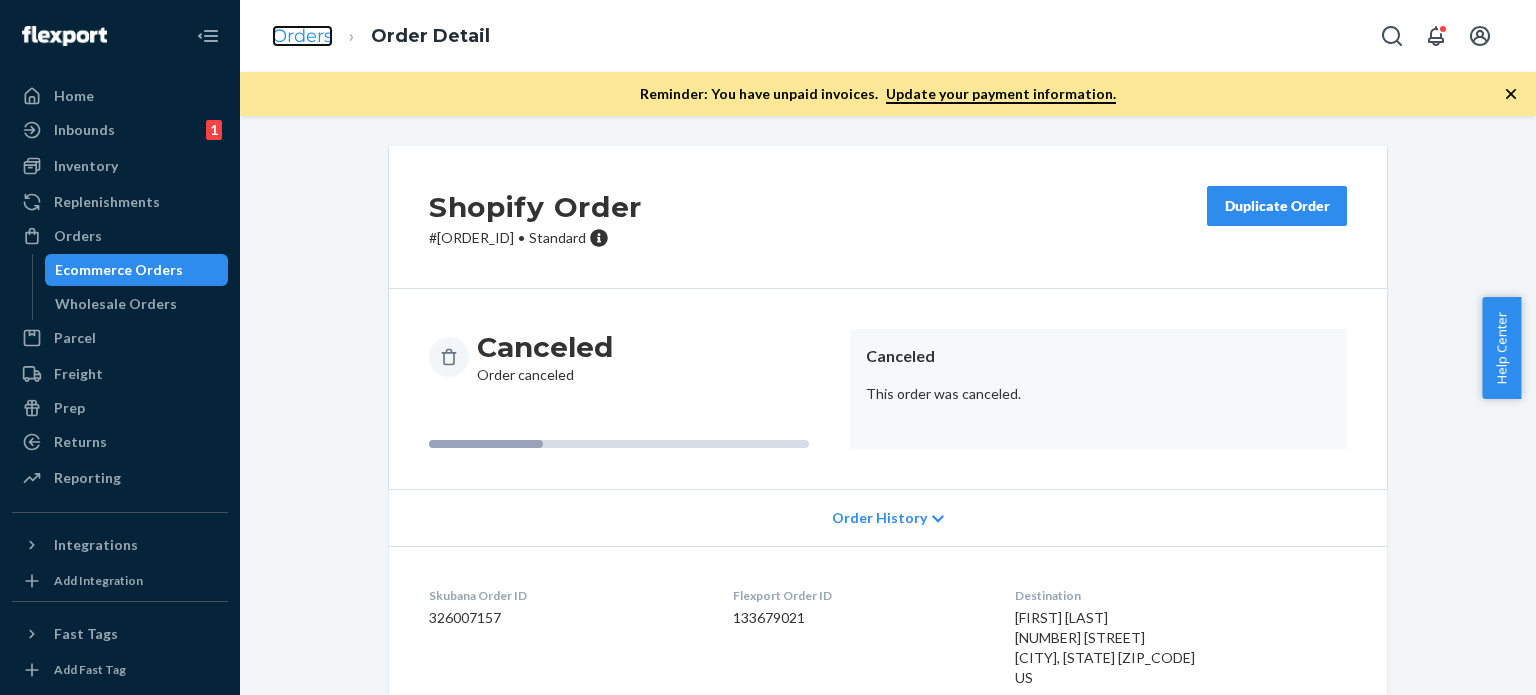 click on "Orders" at bounding box center [302, 36] 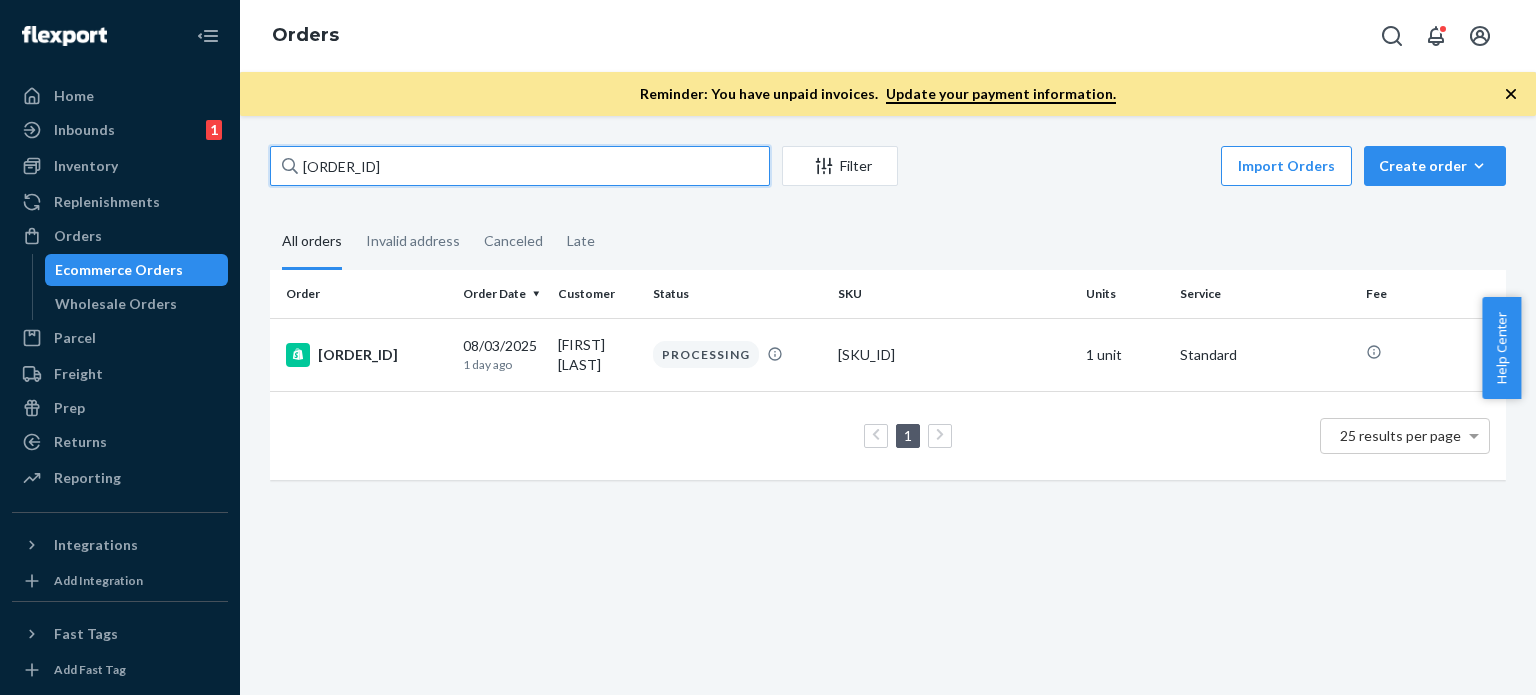 drag, startPoint x: 384, startPoint y: 167, endPoint x: 279, endPoint y: 167, distance: 105 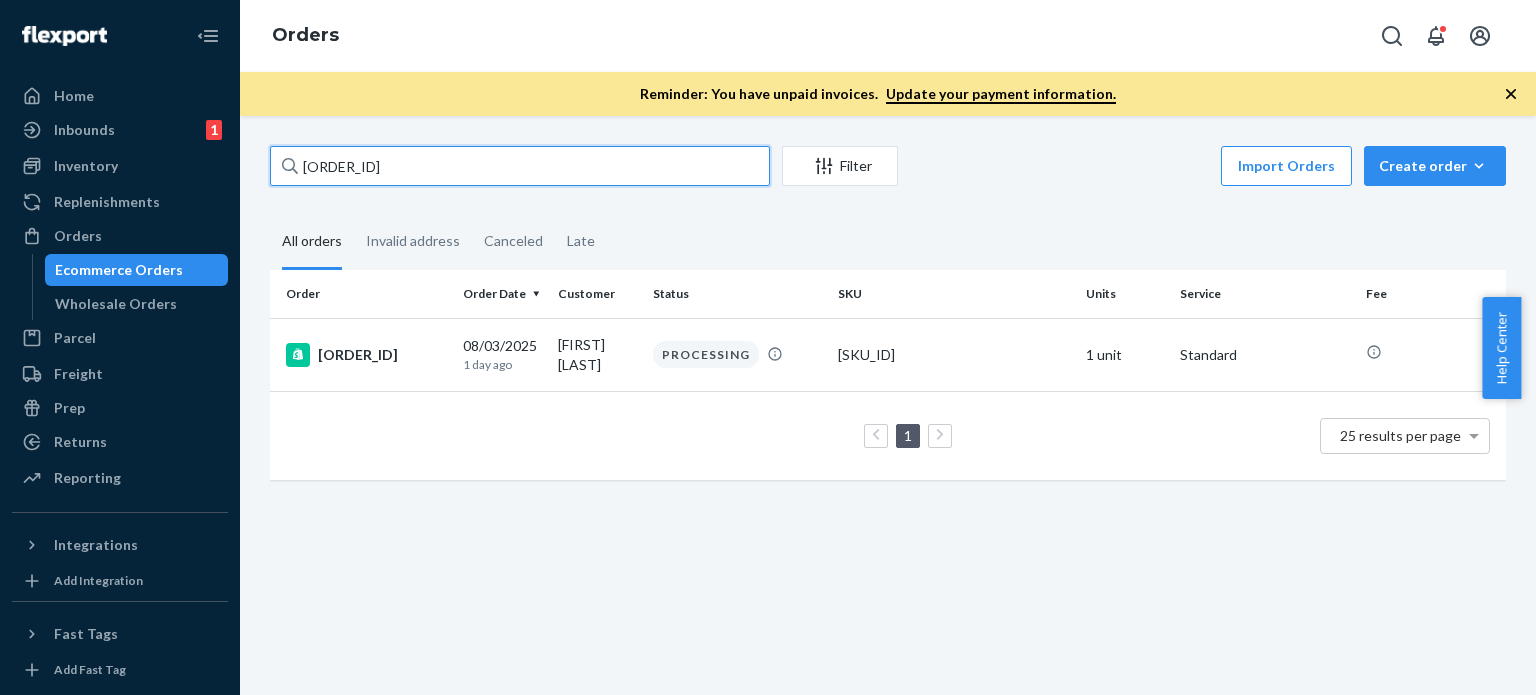 click on "[ORDER_ID]" at bounding box center [520, 166] 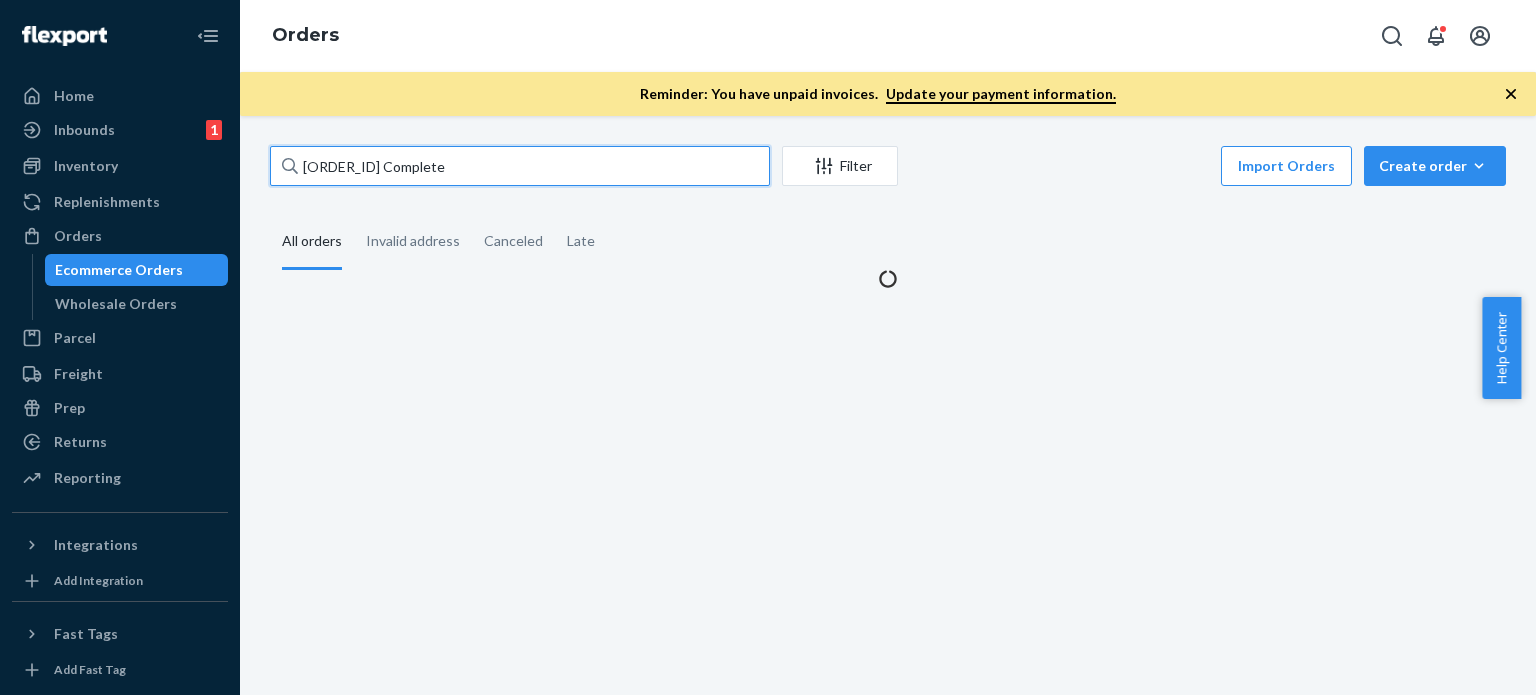 drag, startPoint x: 396, startPoint y: 163, endPoint x: 586, endPoint y: 171, distance: 190.16835 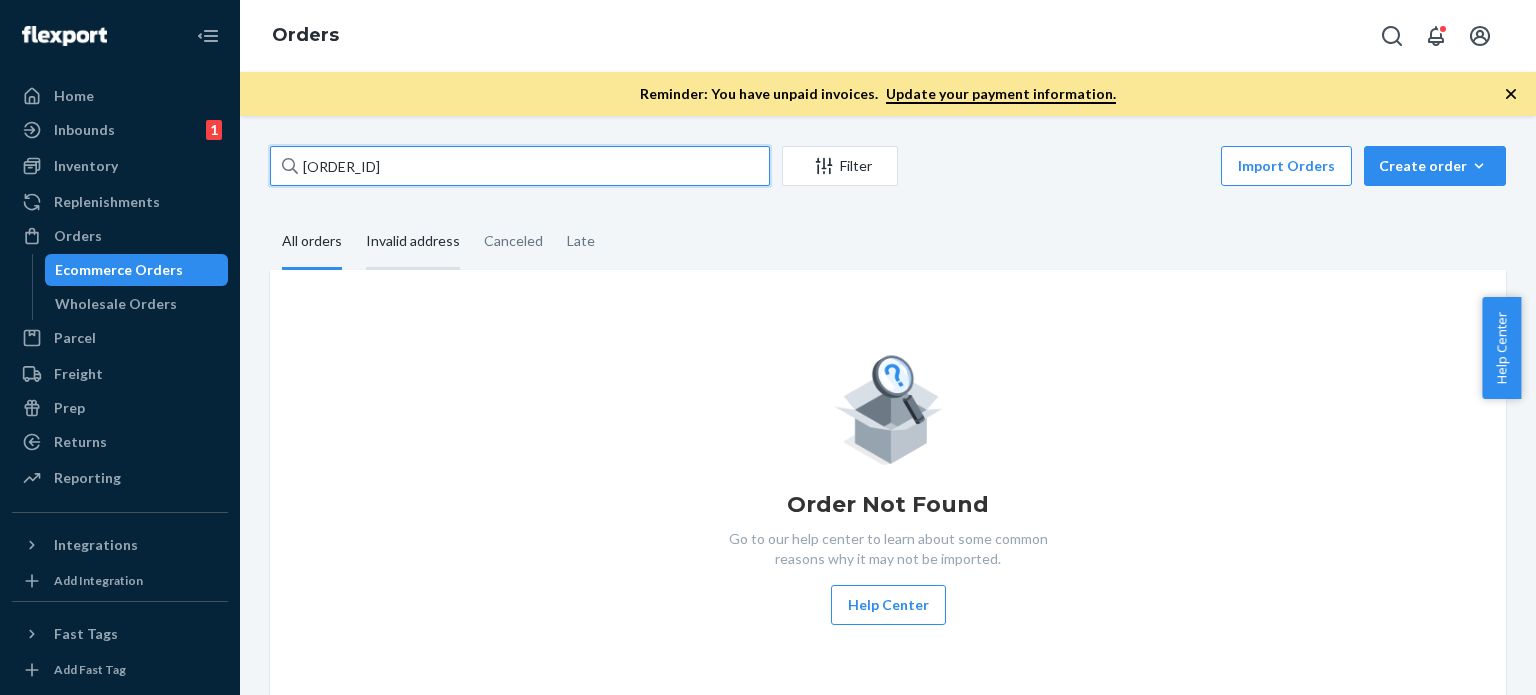 type on "[ORDER_ID]" 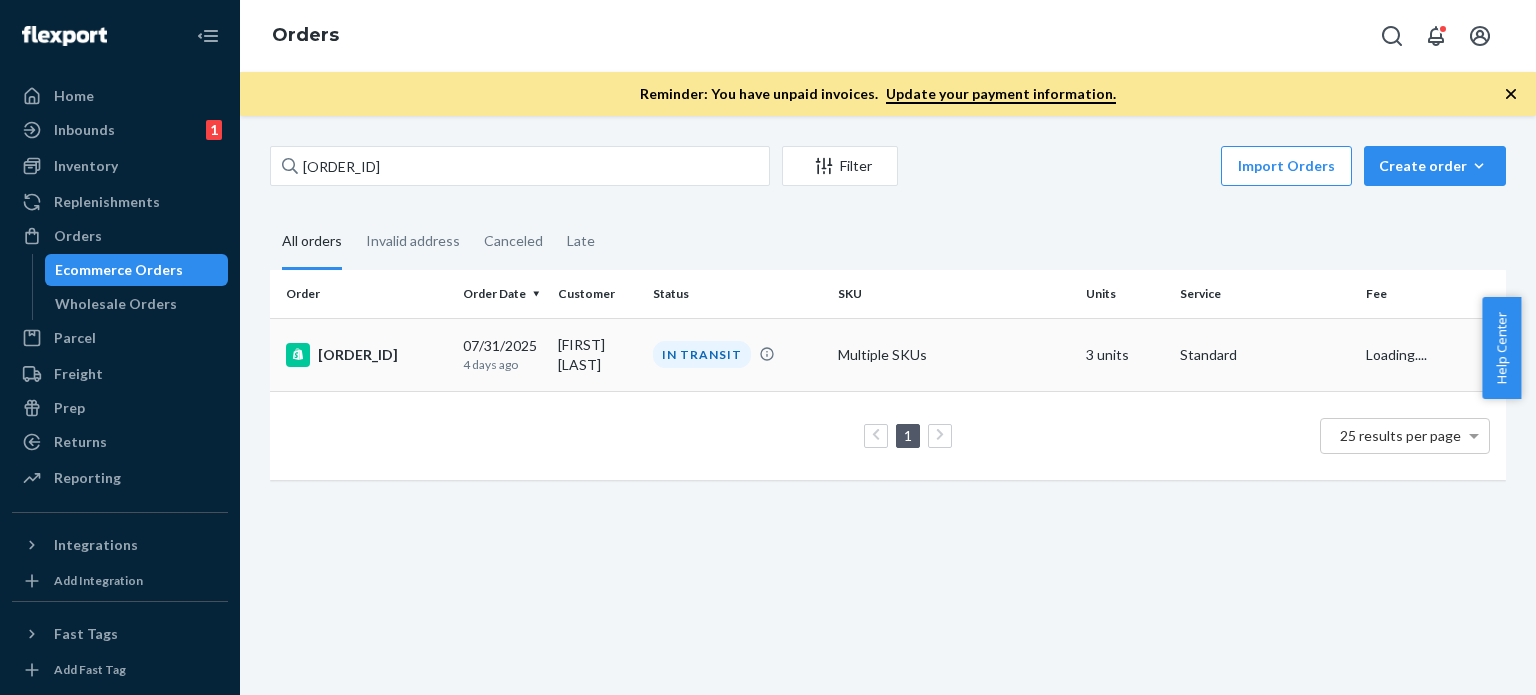 click on "IN TRANSIT" at bounding box center (737, 354) 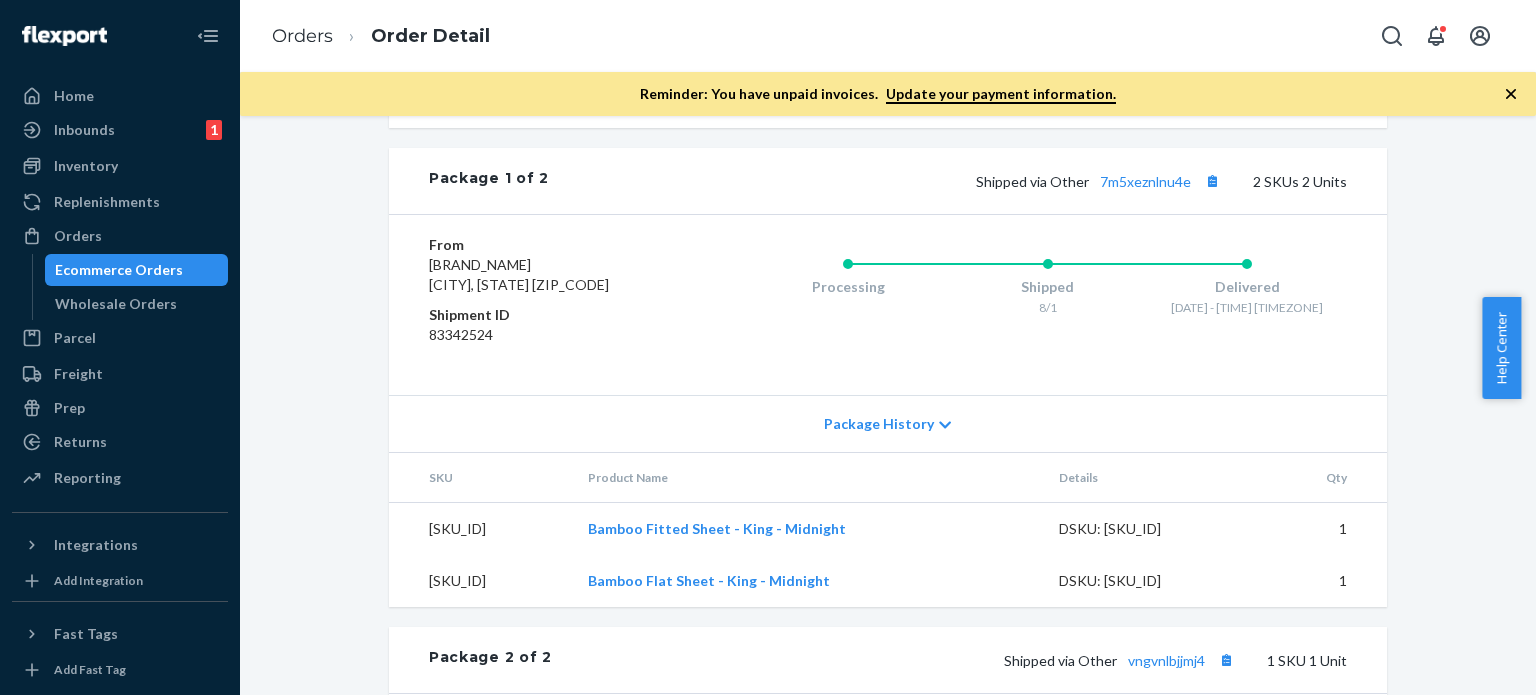 scroll, scrollTop: 1300, scrollLeft: 0, axis: vertical 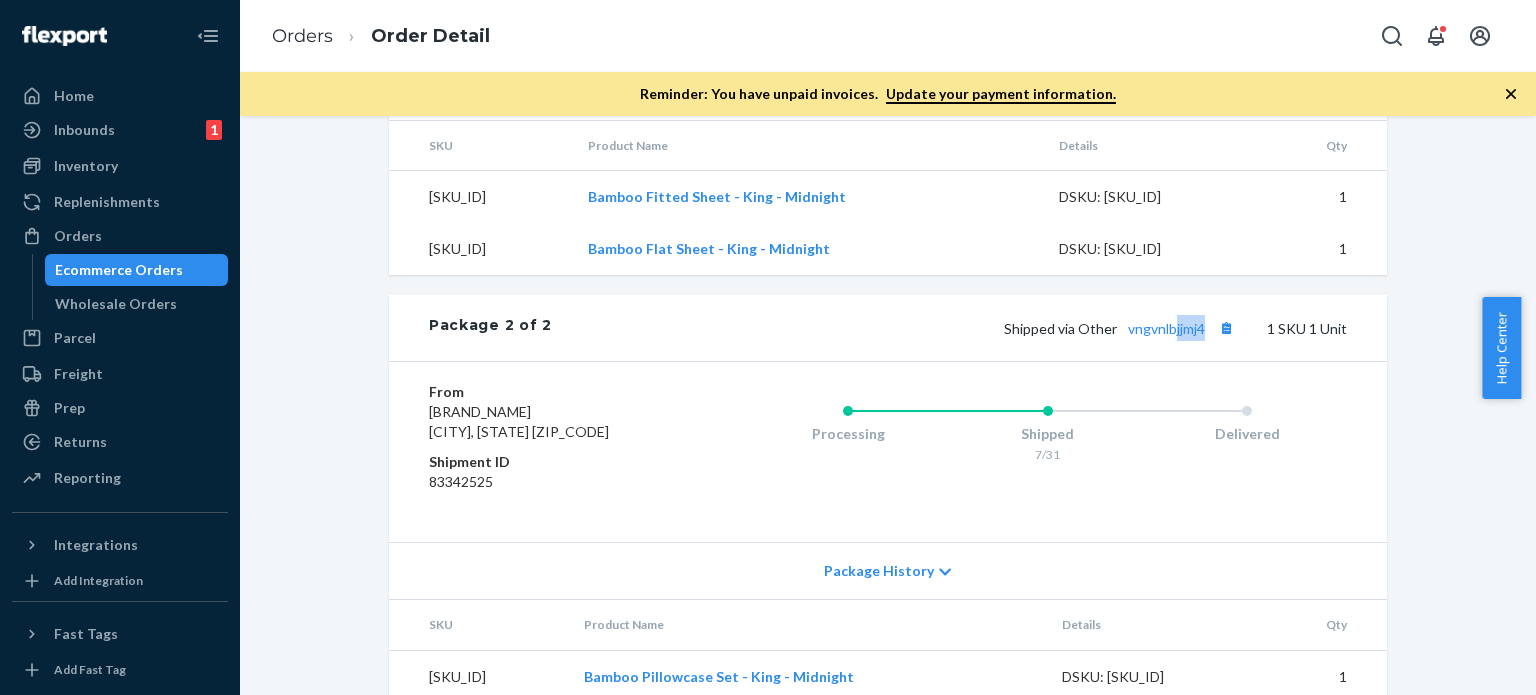 click on "Package 2 of 2 Shipped via Other   [ID] 1   SKU   1   Unit" at bounding box center [888, 328] 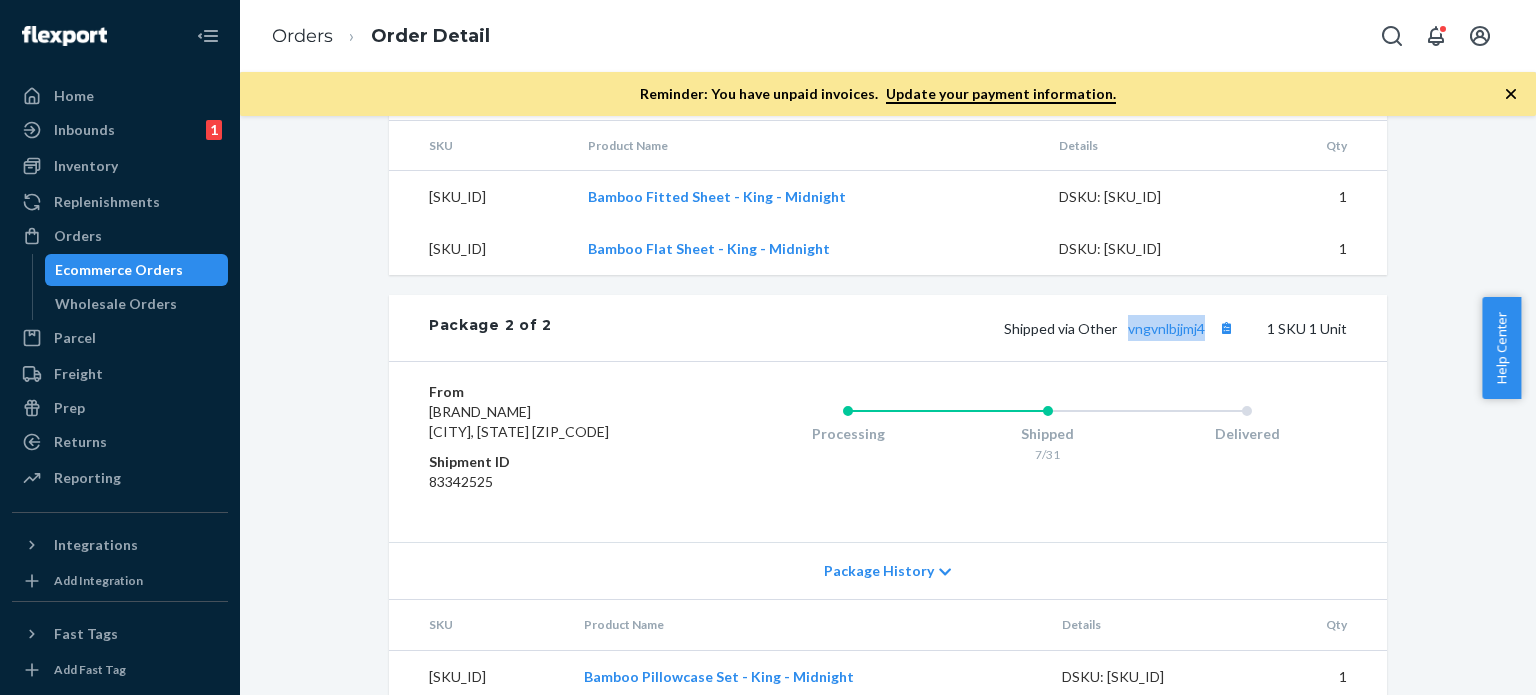 drag, startPoint x: 1119, startPoint y: 303, endPoint x: 1204, endPoint y: 306, distance: 85.052925 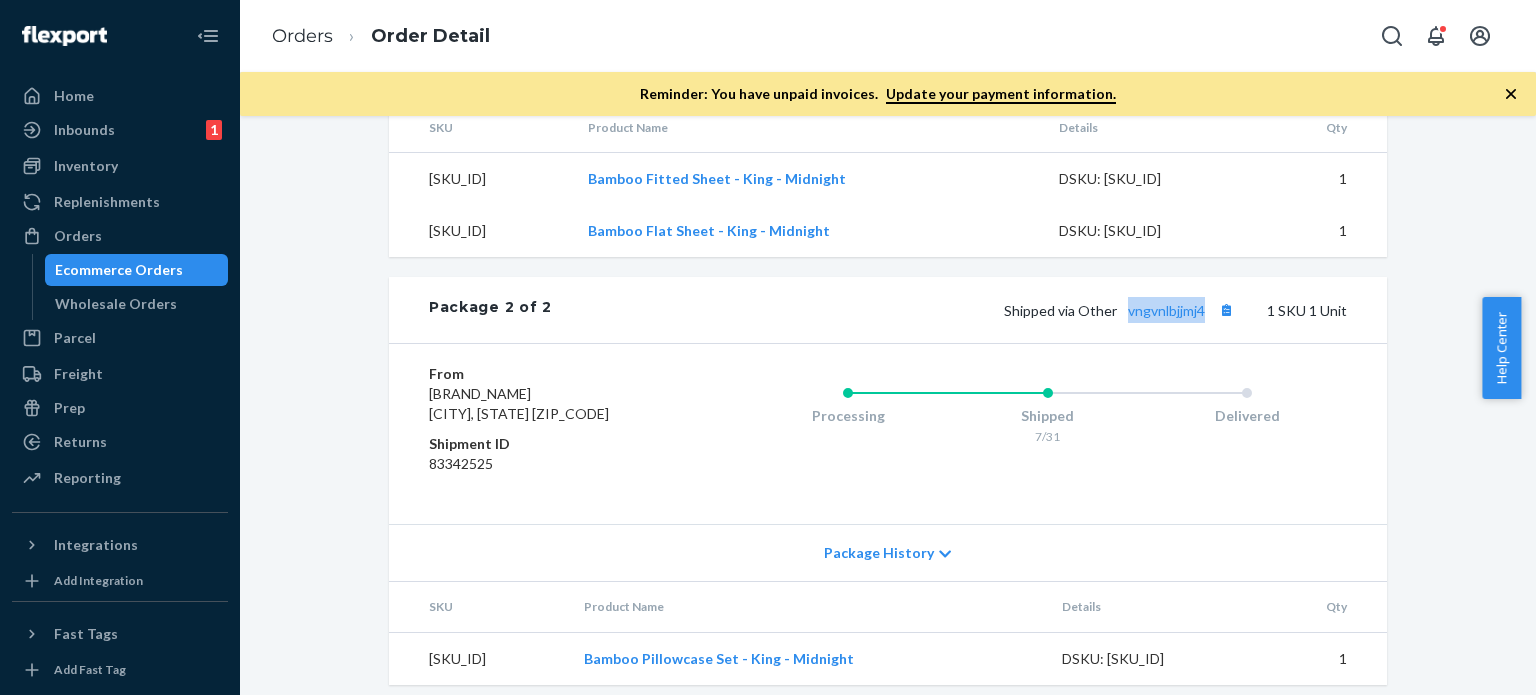 scroll, scrollTop: 1328, scrollLeft: 0, axis: vertical 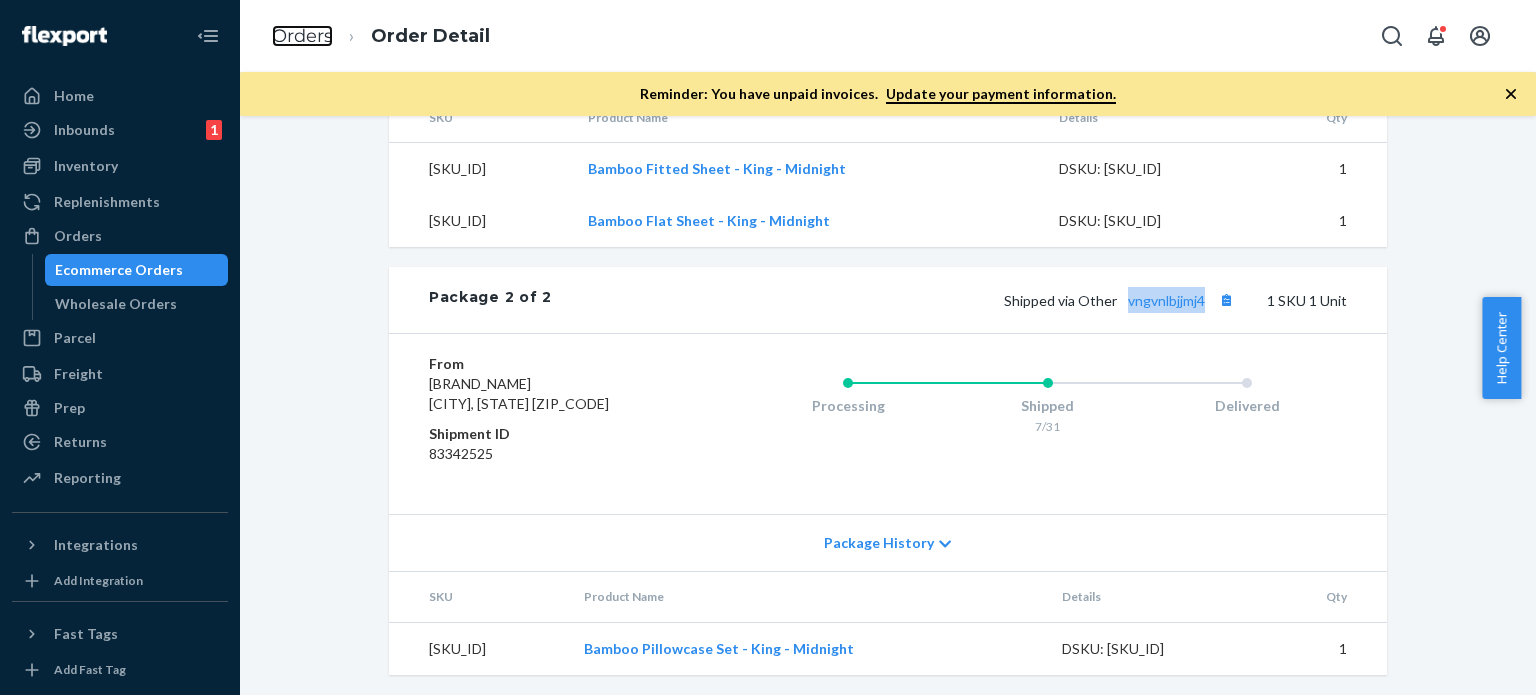 drag, startPoint x: 301, startPoint y: 36, endPoint x: 467, endPoint y: 142, distance: 196.95685 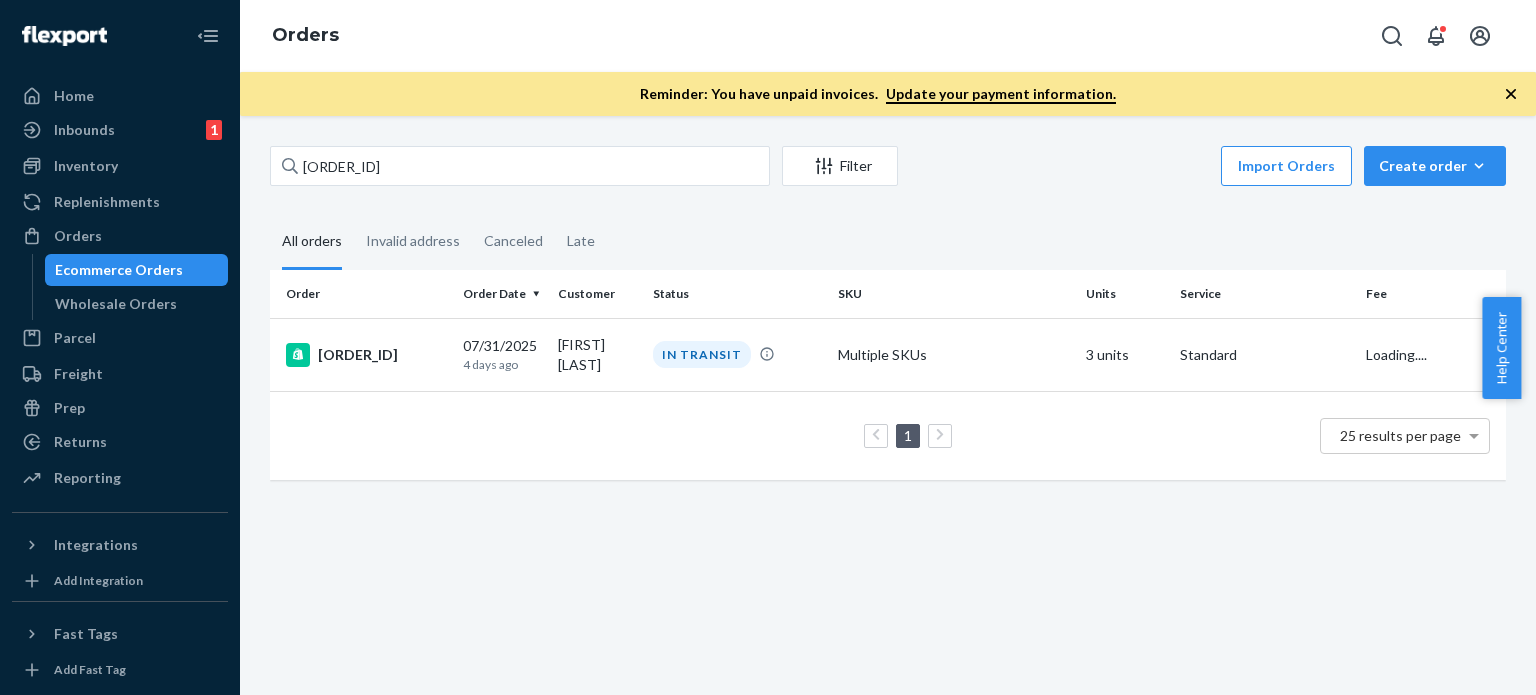 scroll, scrollTop: 0, scrollLeft: 0, axis: both 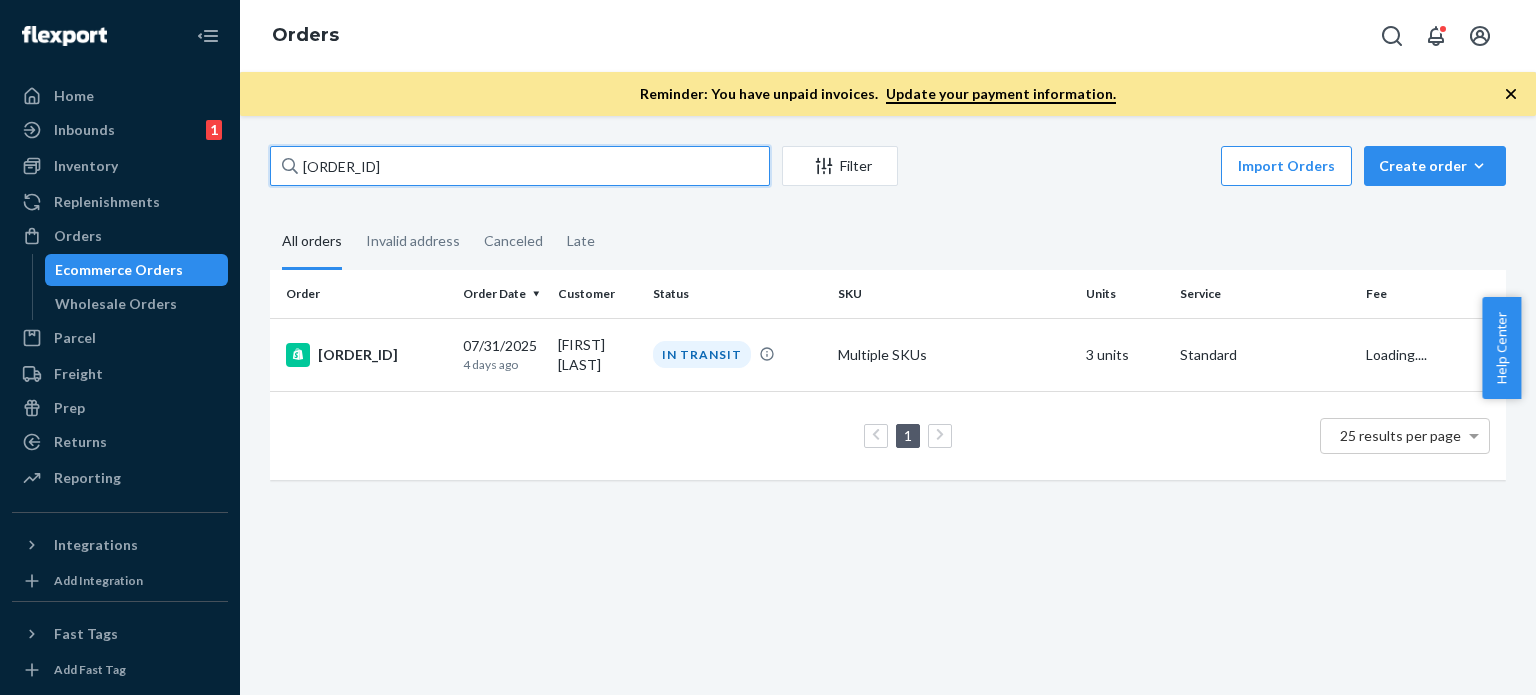 drag, startPoint x: 461, startPoint y: 175, endPoint x: 426, endPoint y: 188, distance: 37.336308 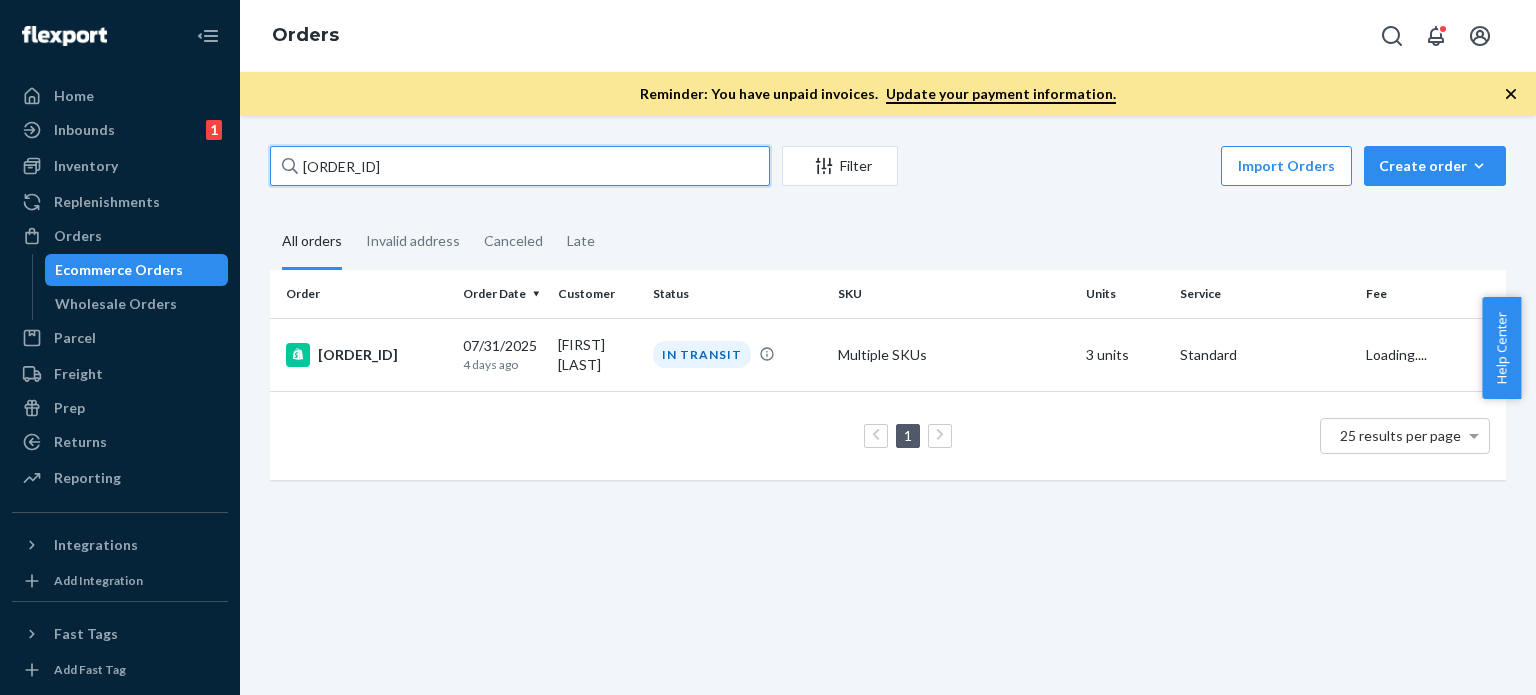 click on "[ORDER_ID] Filter Import Orders Create orderEcommerce order Removal order All orders Invalid address Canceled Late Order Order Date Customer Status SKU Units Service Fee [ORDER_ID] [DATE] [TIME_AGO] [FIRST] [LAST] IN TRANSIT Multiple SKUs 3 units Standard Loading.... 1 25 results per page" at bounding box center [888, 405] 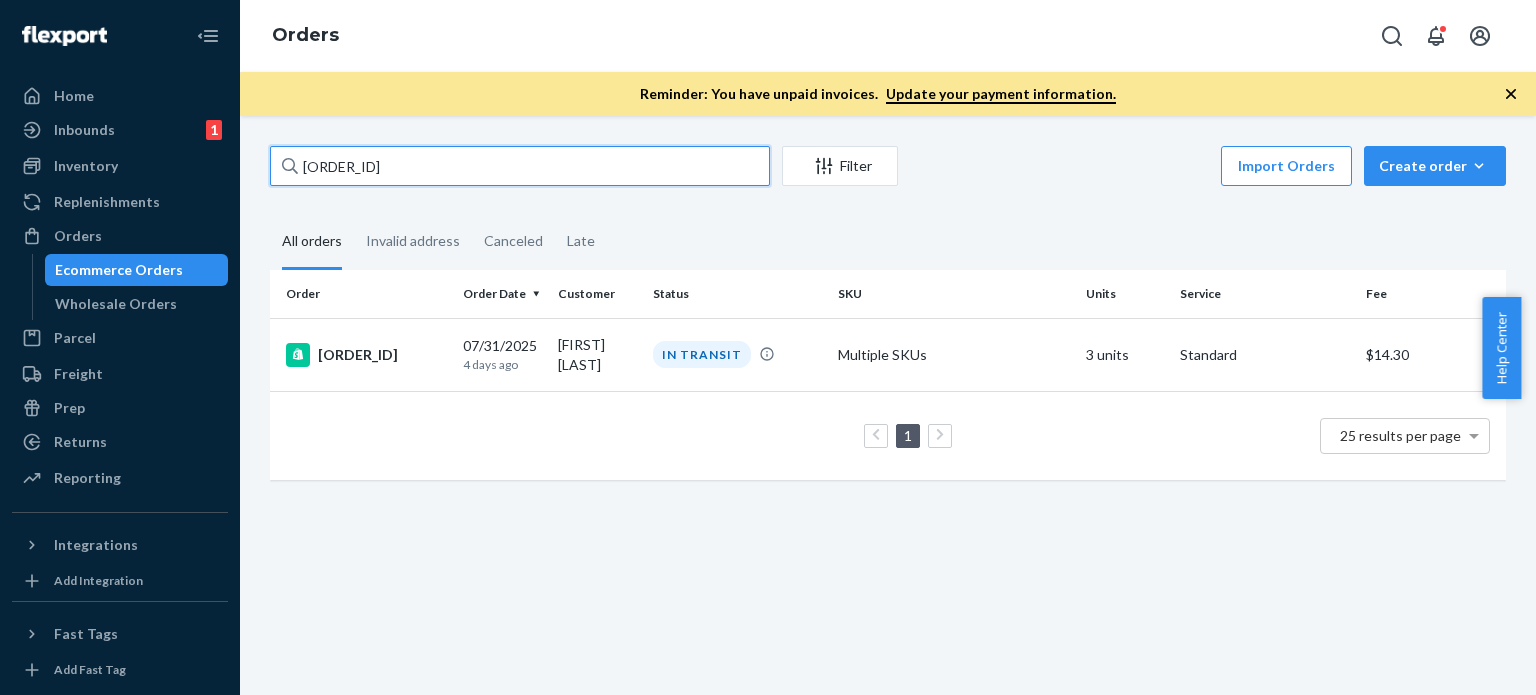 paste on "[EMAIL]" 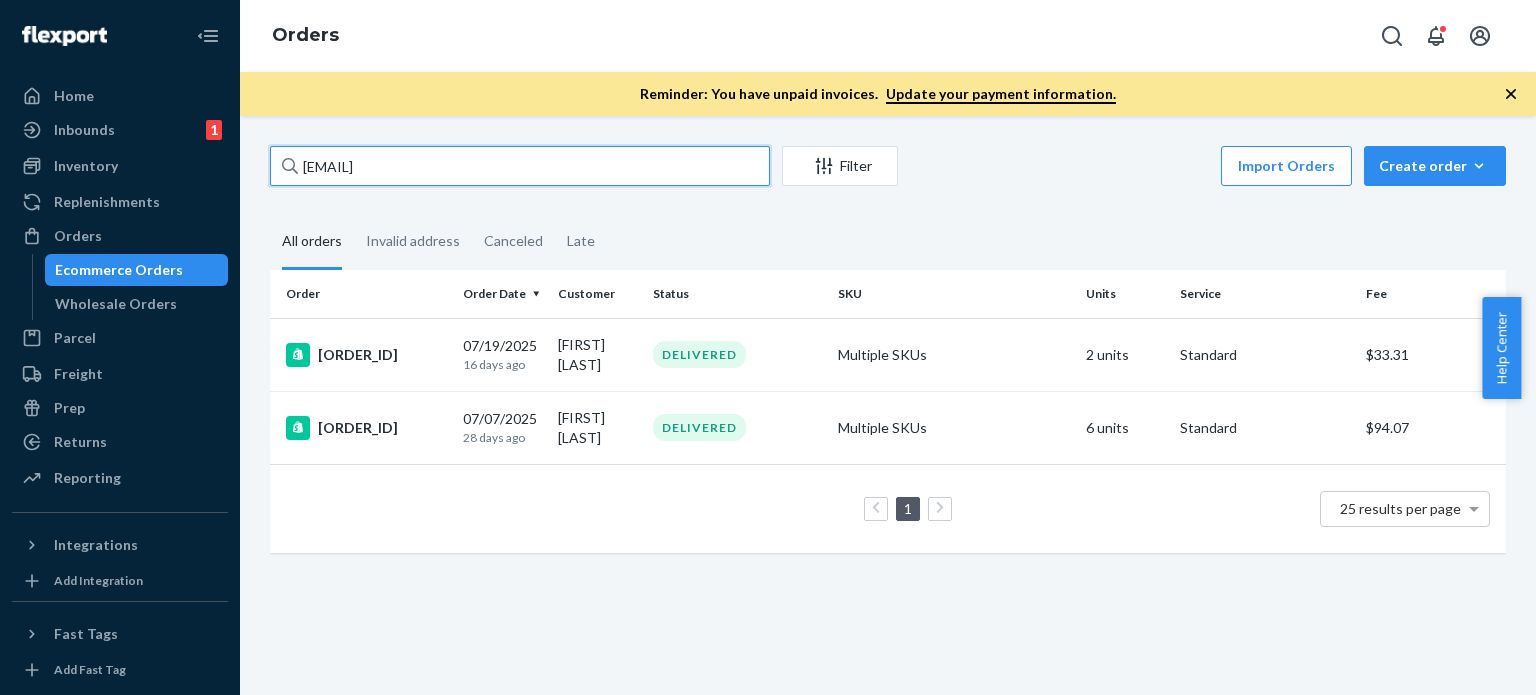type on "[EMAIL]" 